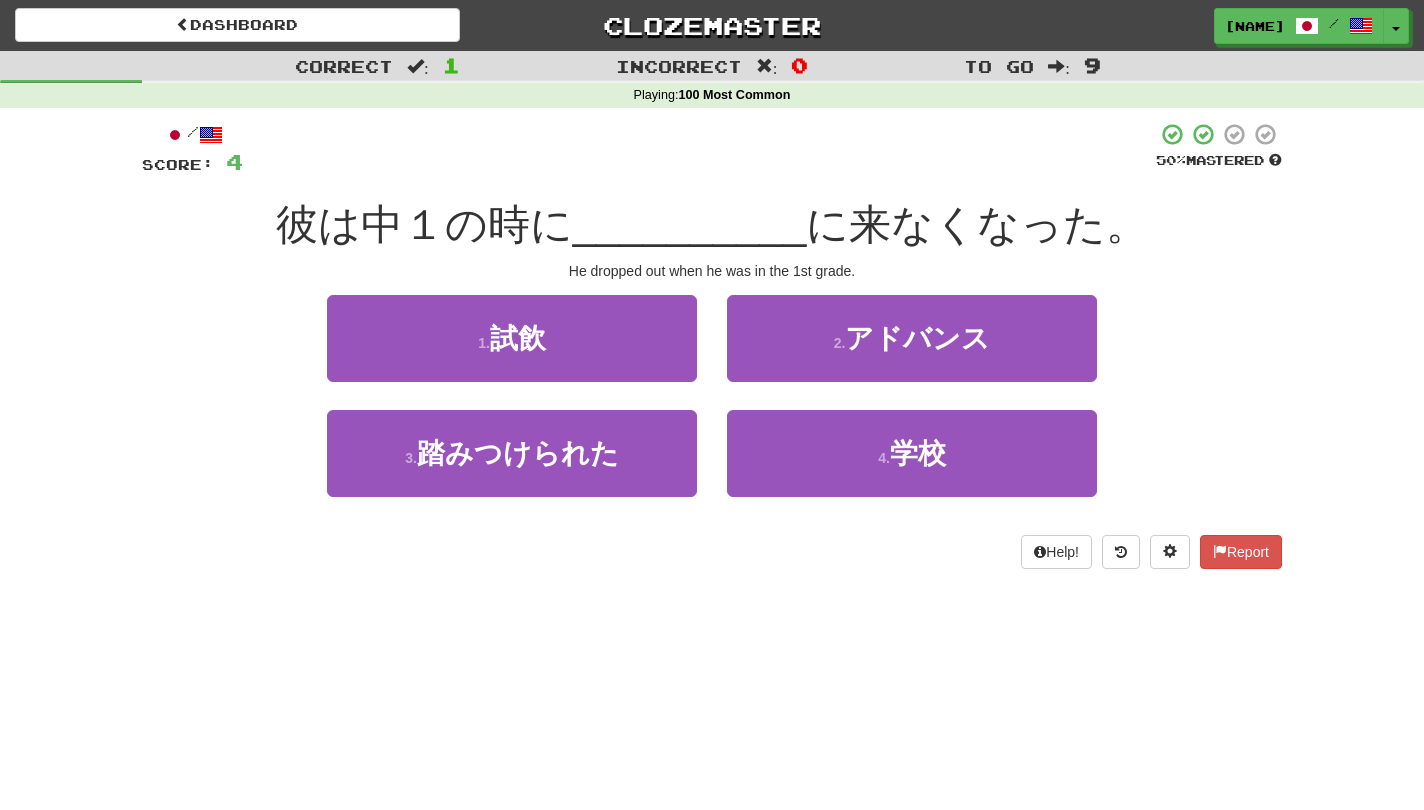 scroll, scrollTop: 0, scrollLeft: 0, axis: both 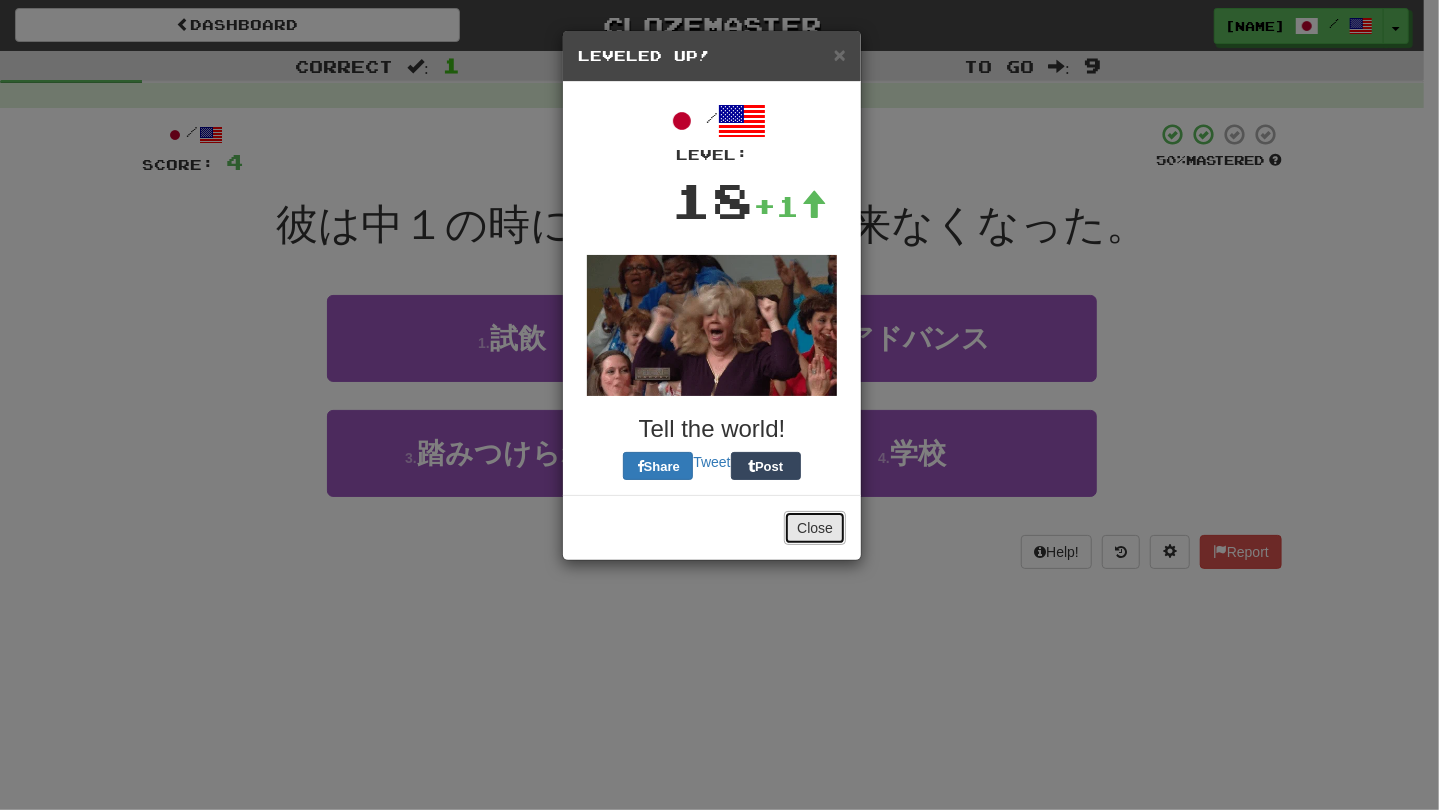 click on "Close" at bounding box center [815, 528] 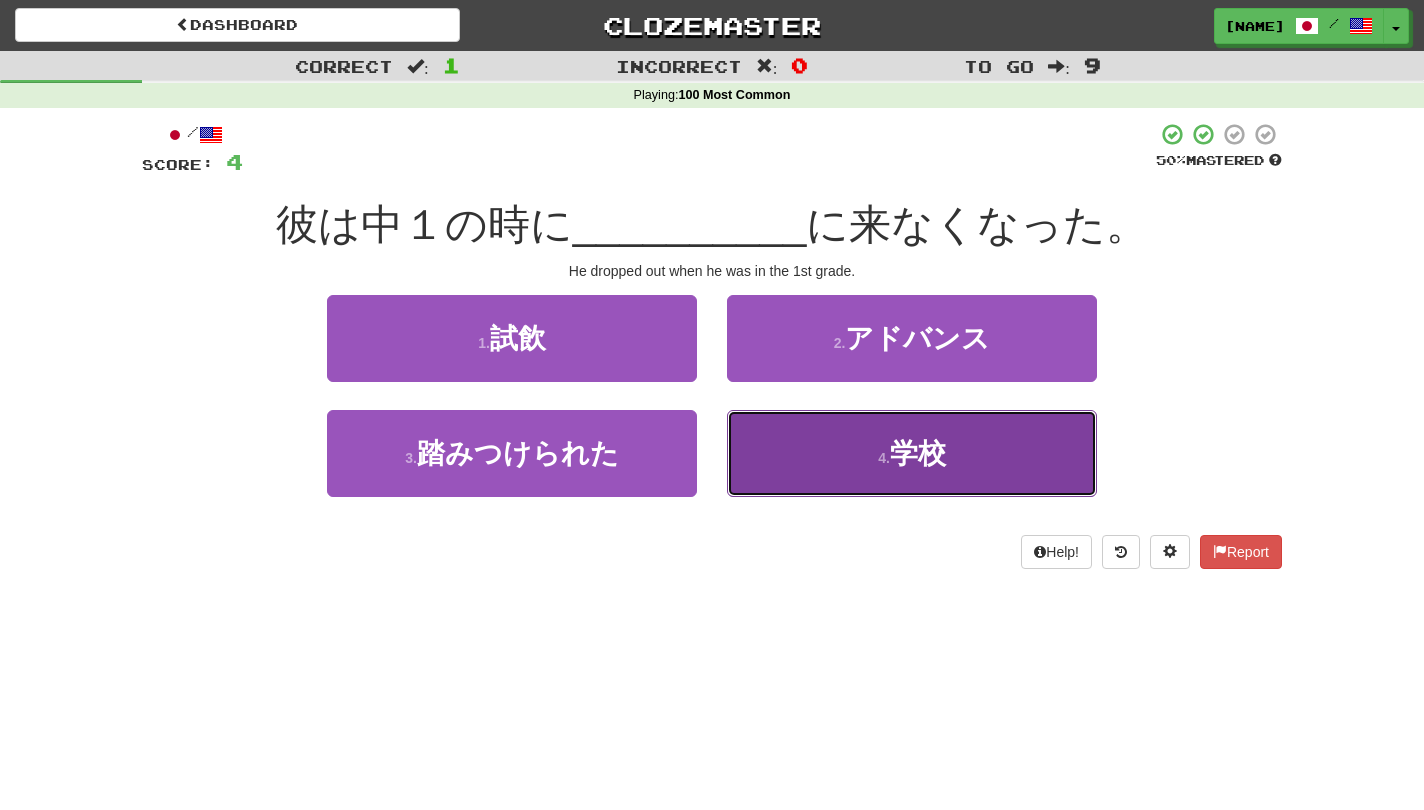 click on "4 .  学校" at bounding box center [912, 453] 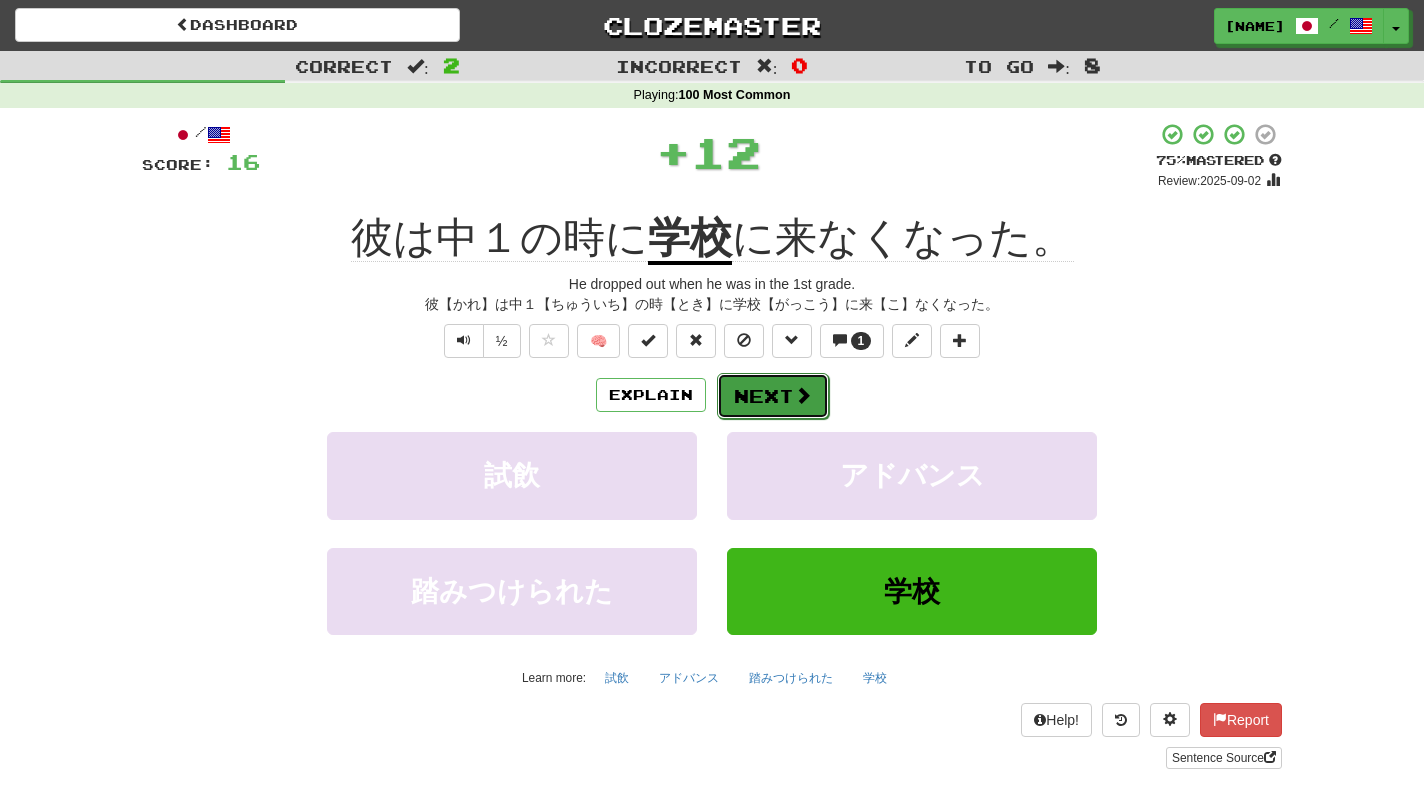 click at bounding box center [803, 395] 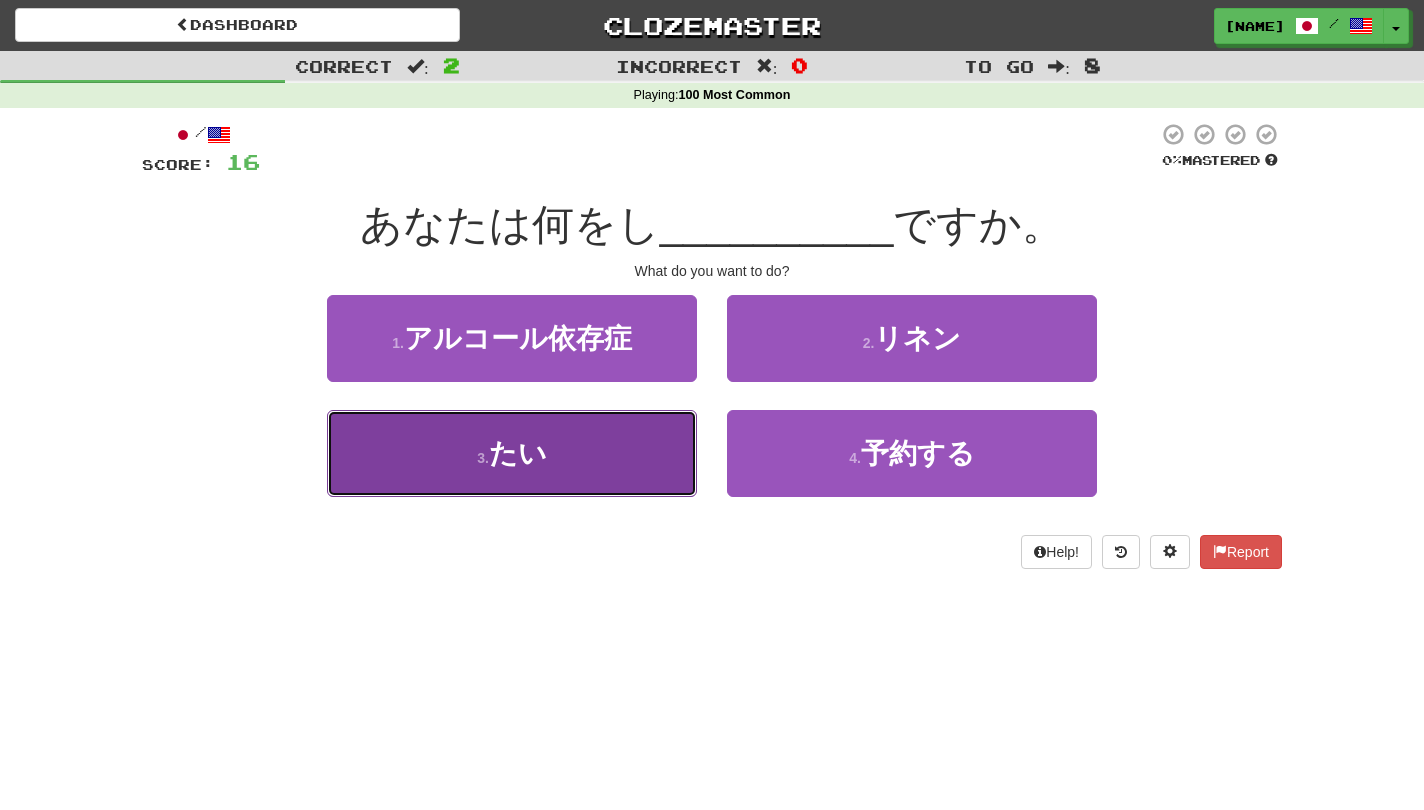click on "3 .  たい" at bounding box center (512, 453) 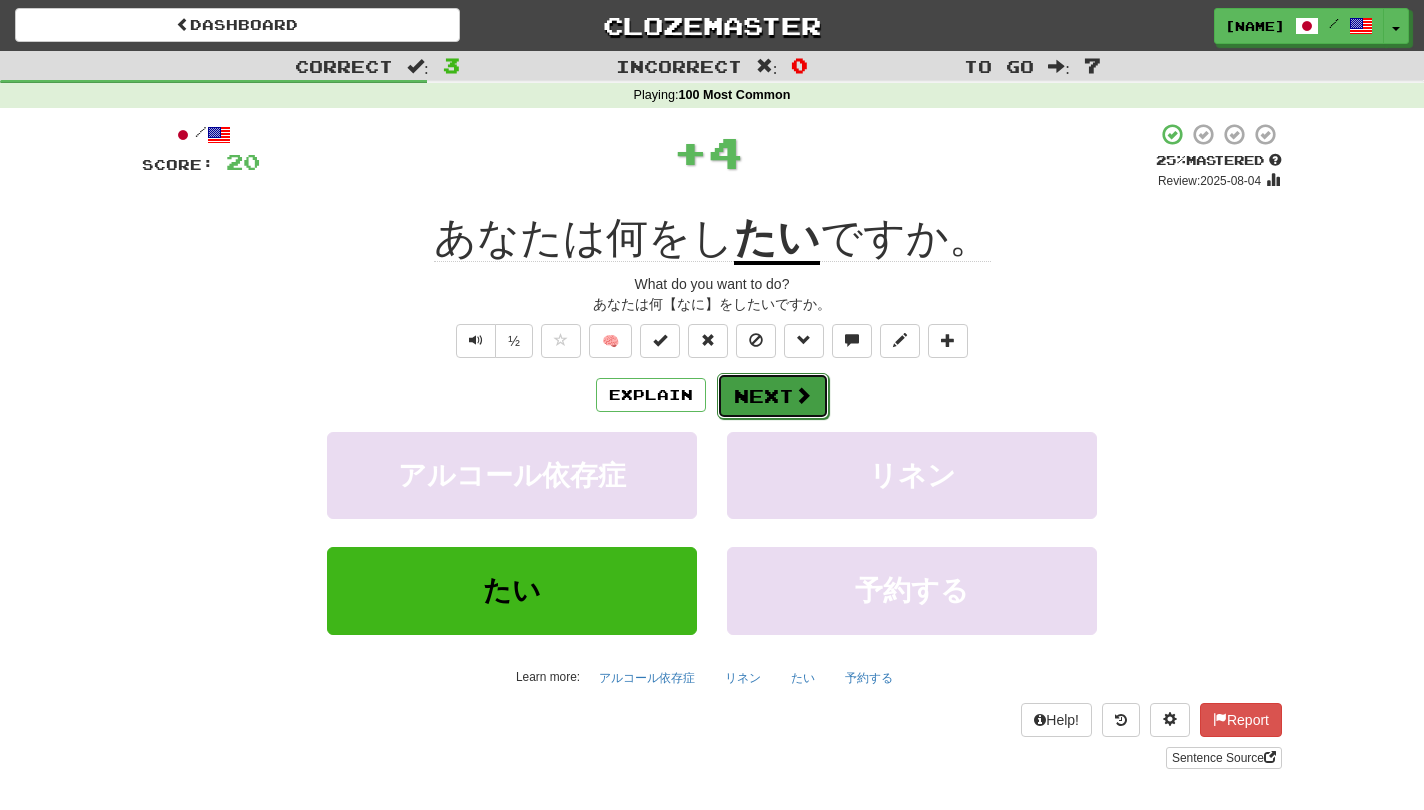 click on "Next" at bounding box center (773, 396) 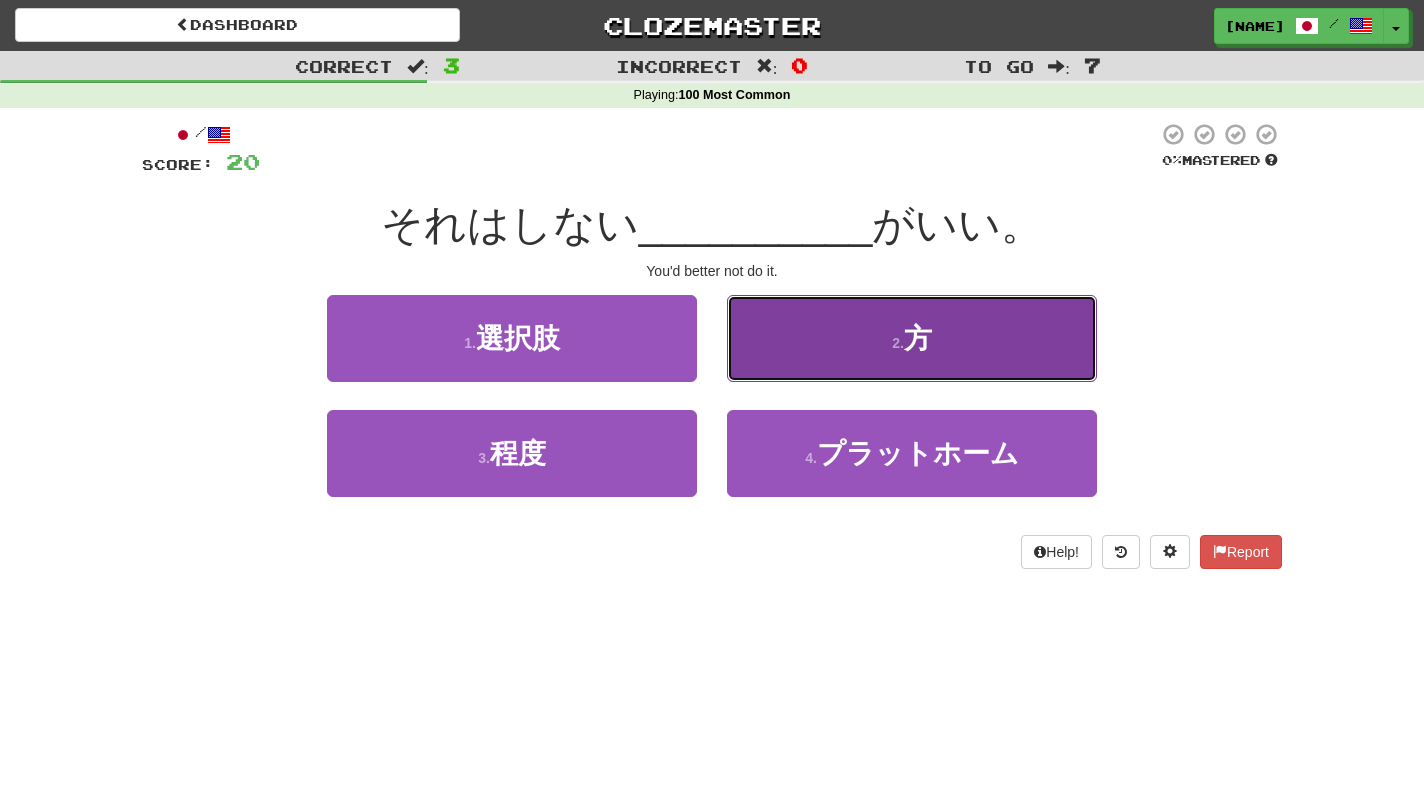 click on "2 .  方" at bounding box center (912, 338) 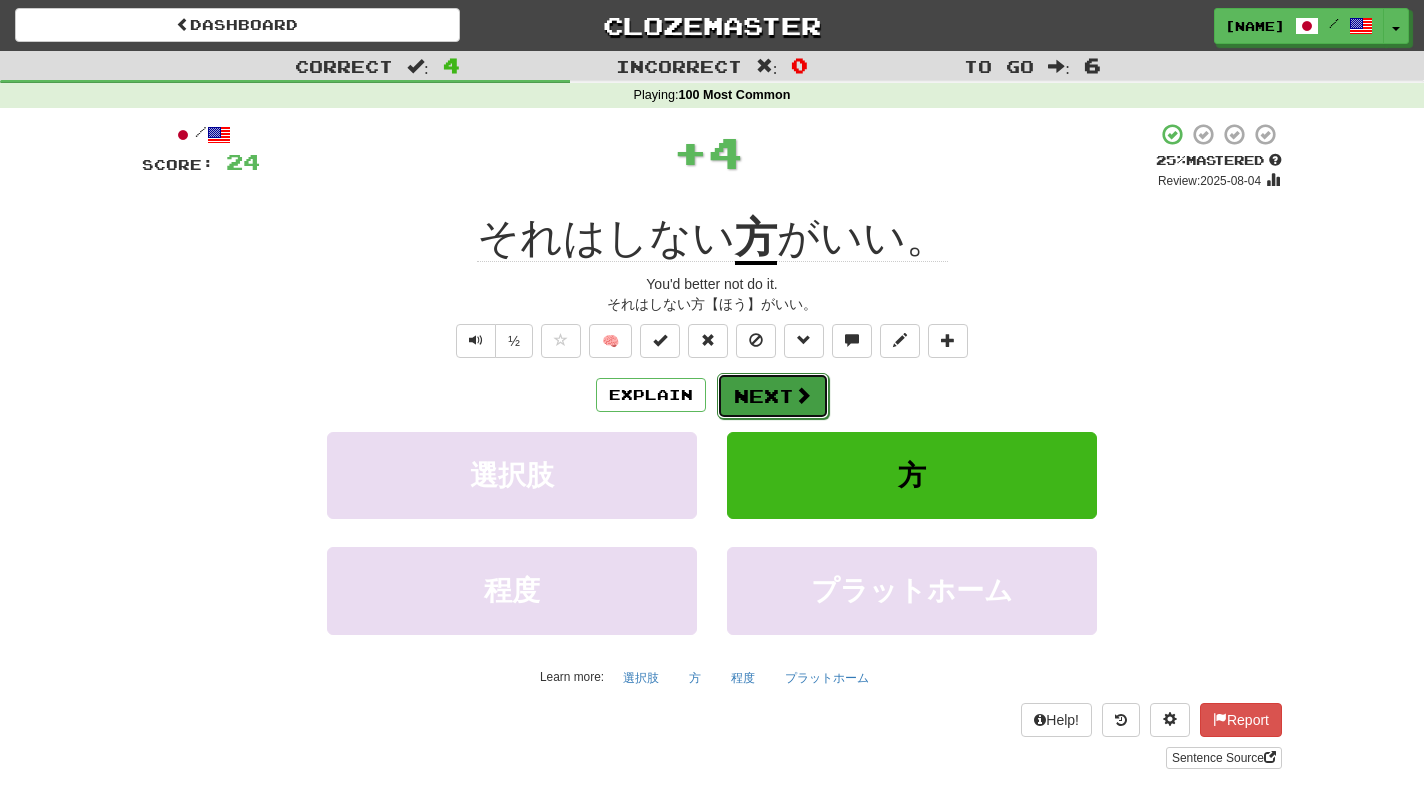 click on "Next" at bounding box center [773, 396] 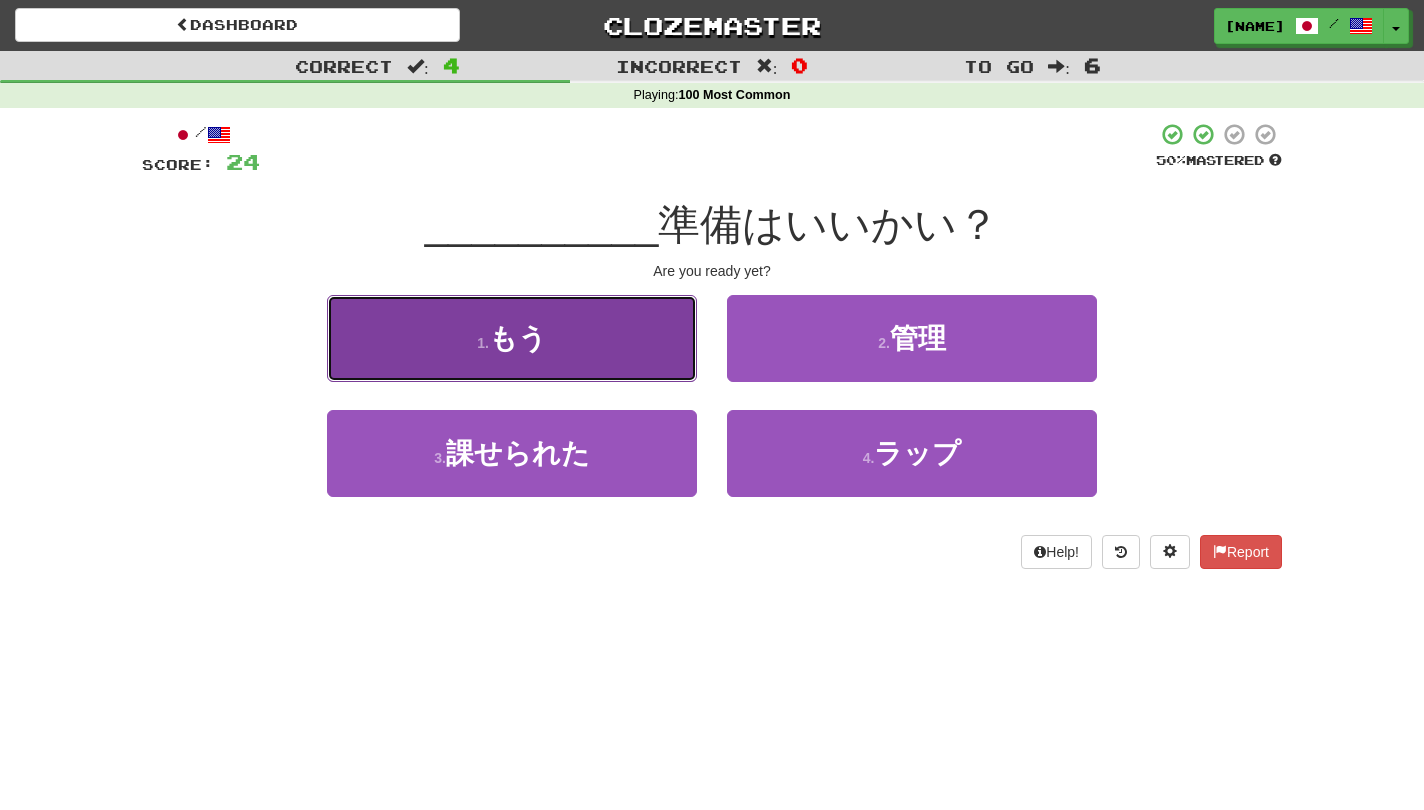 click on "1 .  もう" at bounding box center [512, 338] 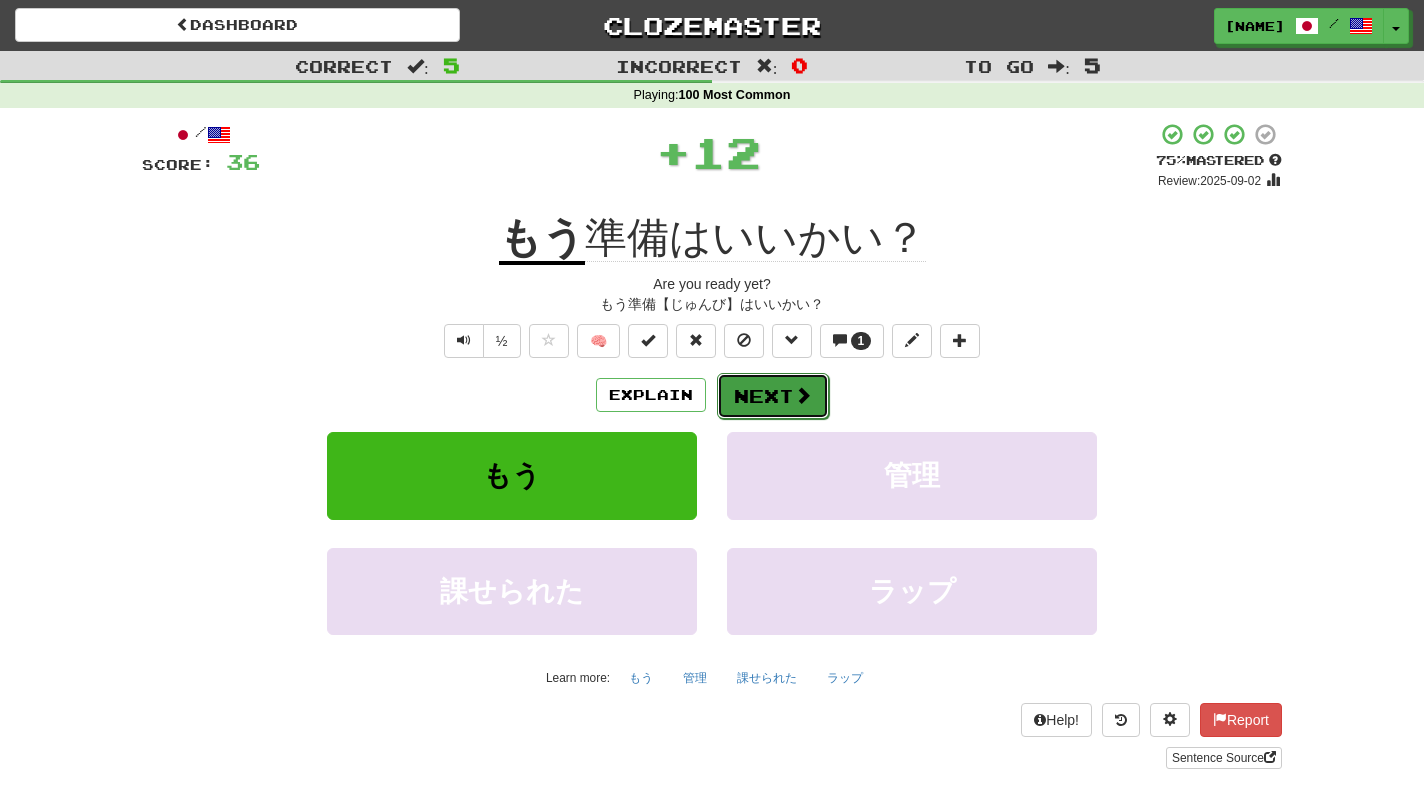 click on "Next" at bounding box center [773, 396] 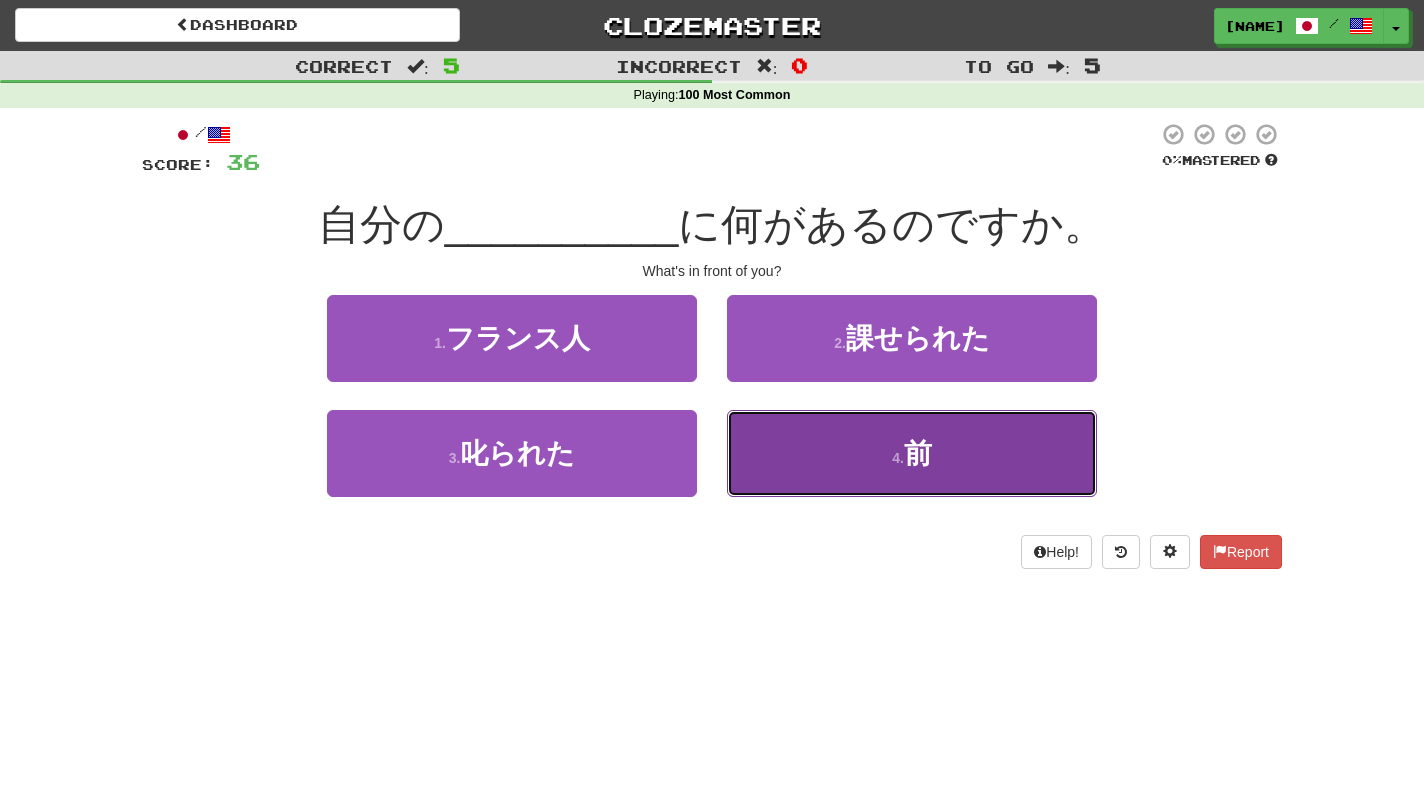 click on "4 .  前" at bounding box center (912, 453) 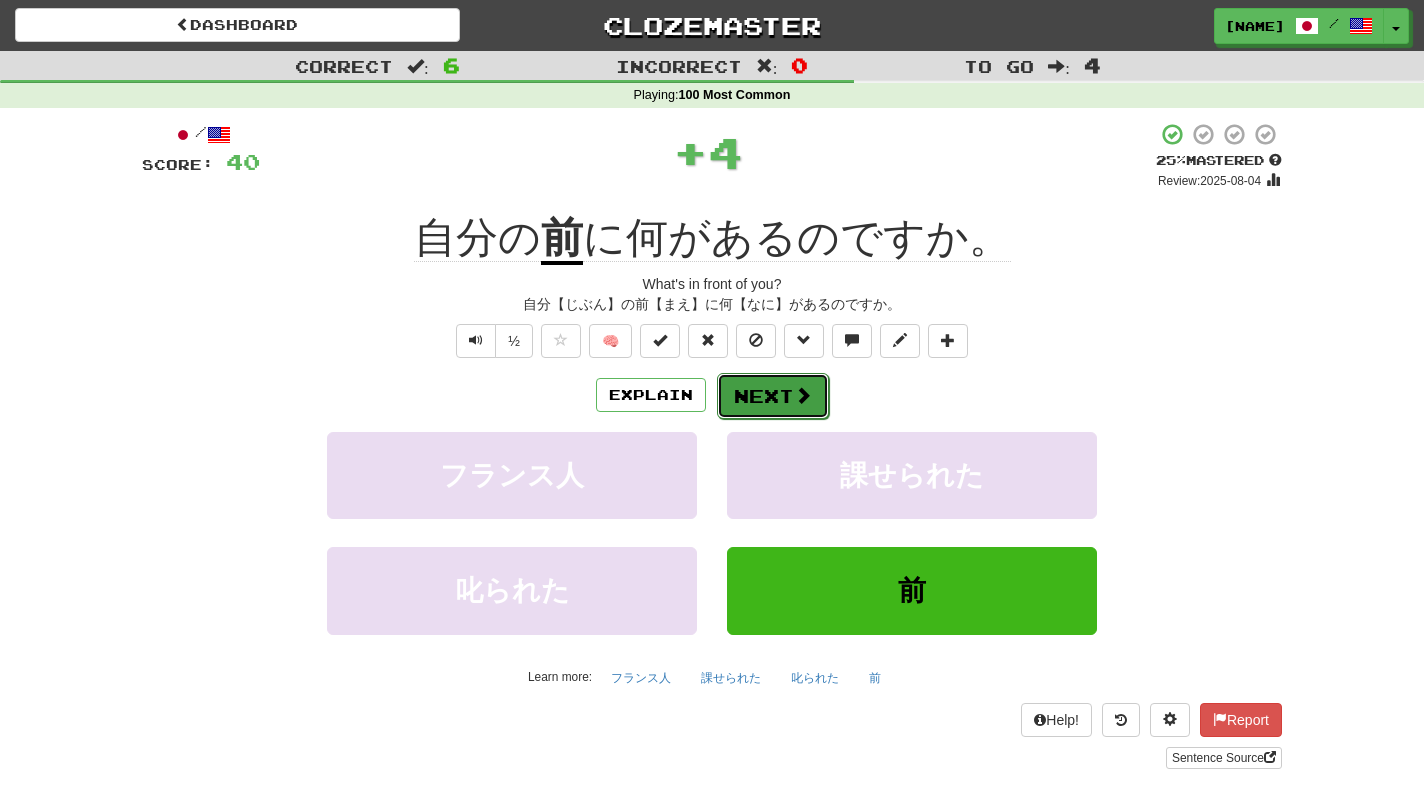 click on "Next" at bounding box center (773, 396) 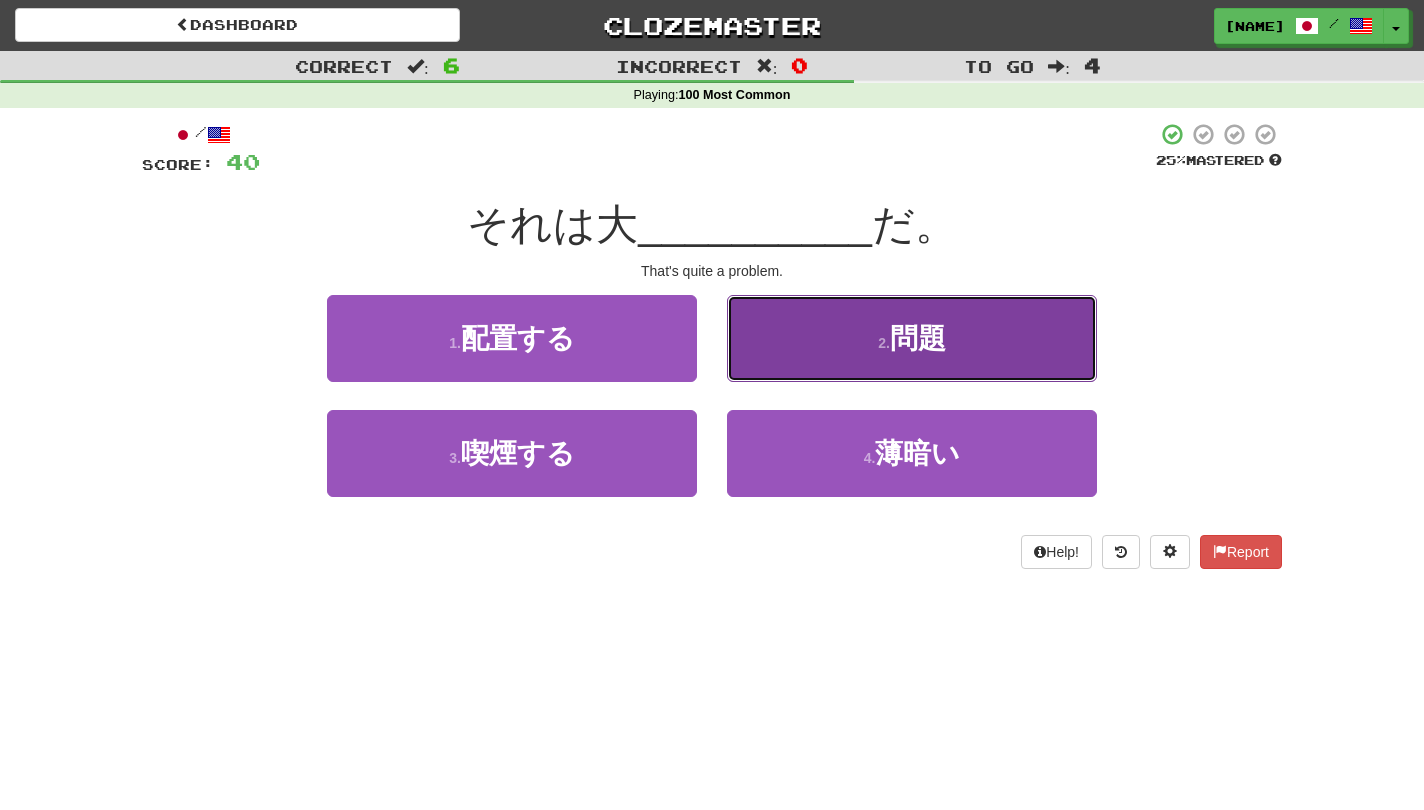 click on "2 .  問題" at bounding box center (912, 338) 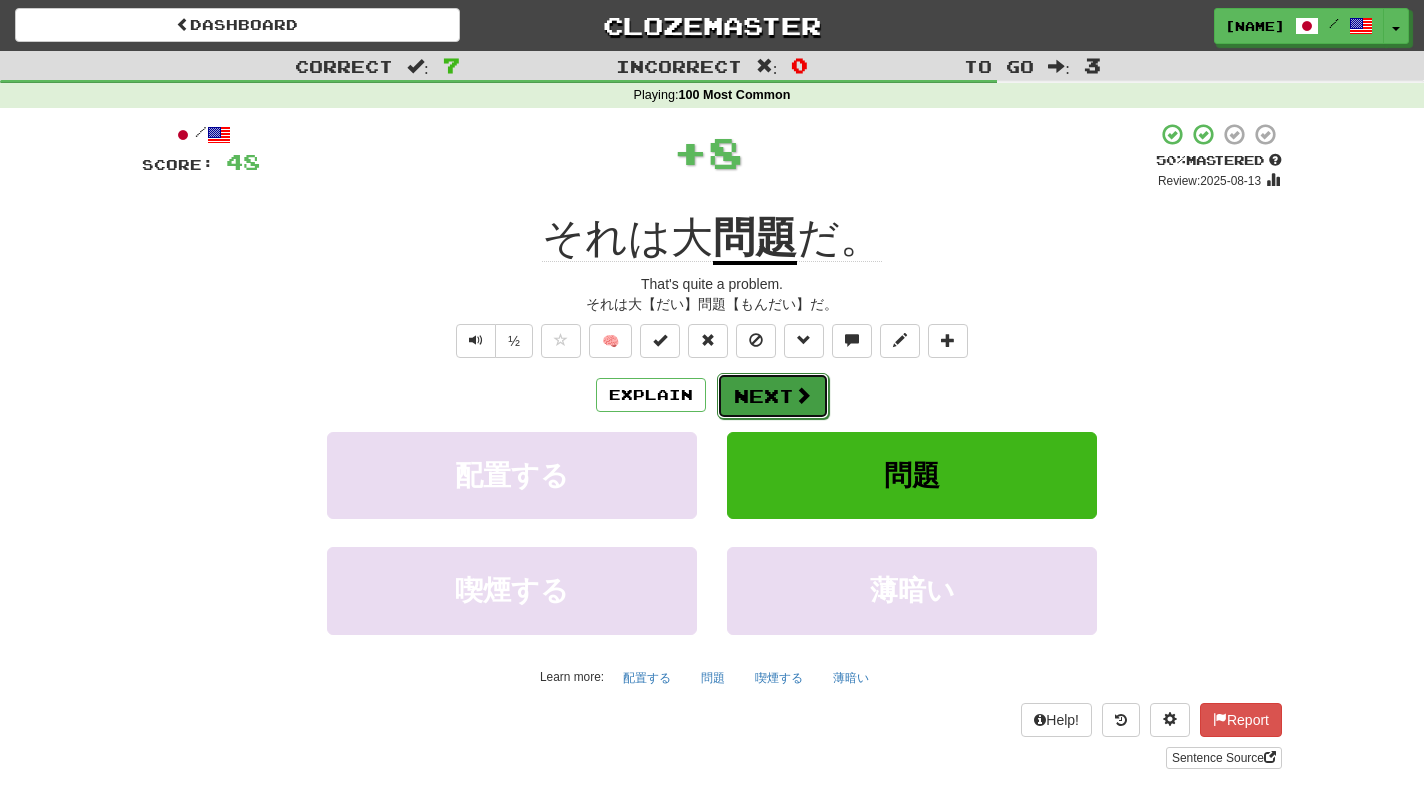 click on "Next" at bounding box center [773, 396] 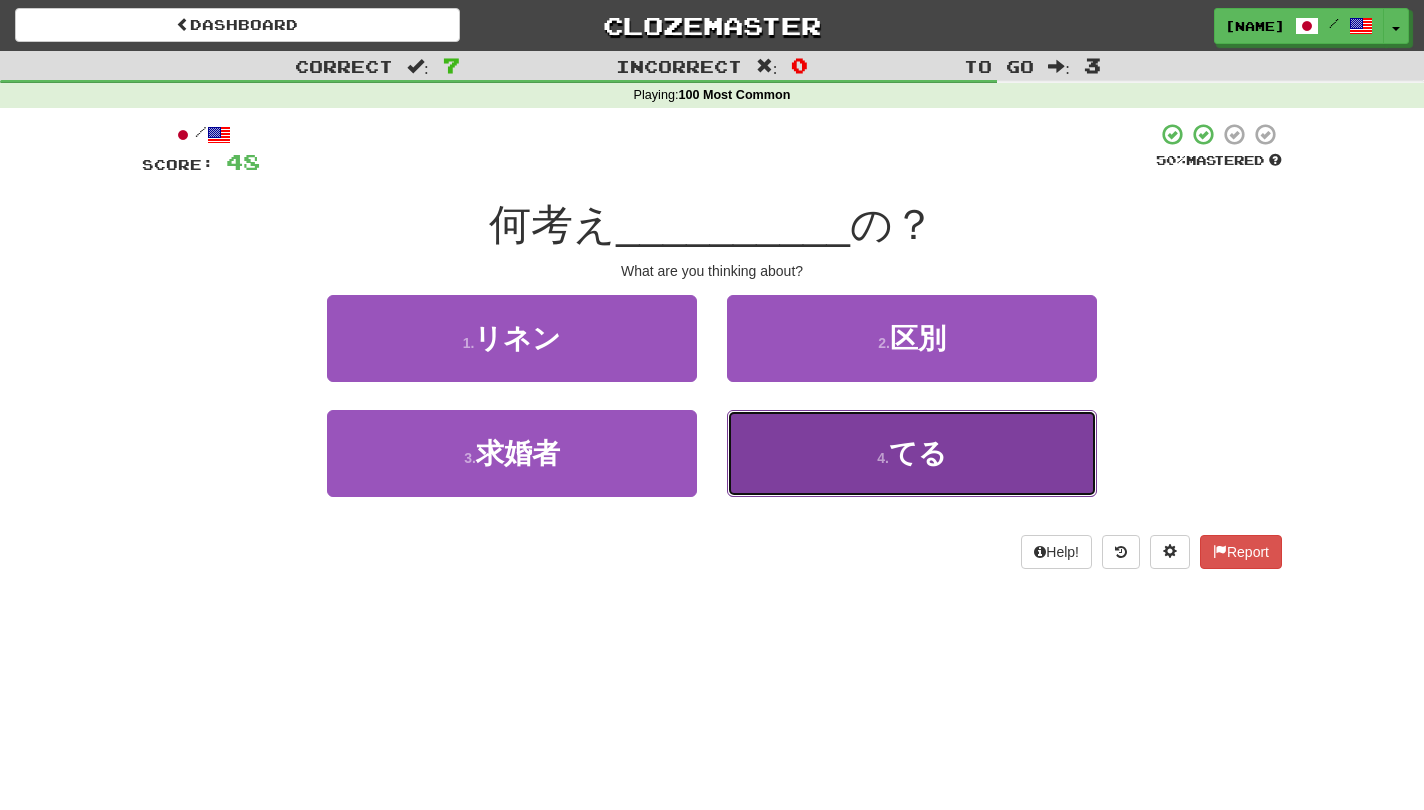 click on "4 .  てる" at bounding box center (912, 453) 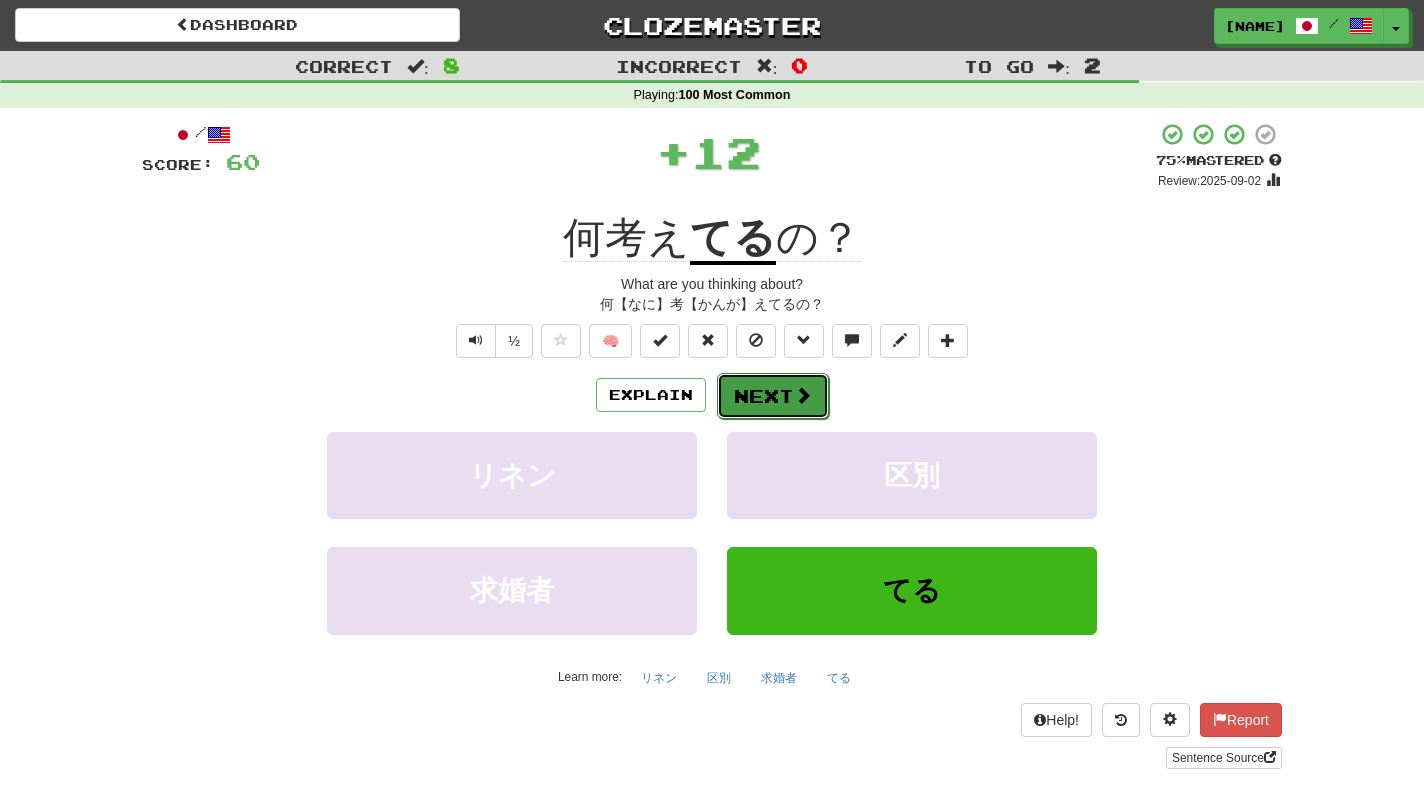 click on "Next" at bounding box center [773, 396] 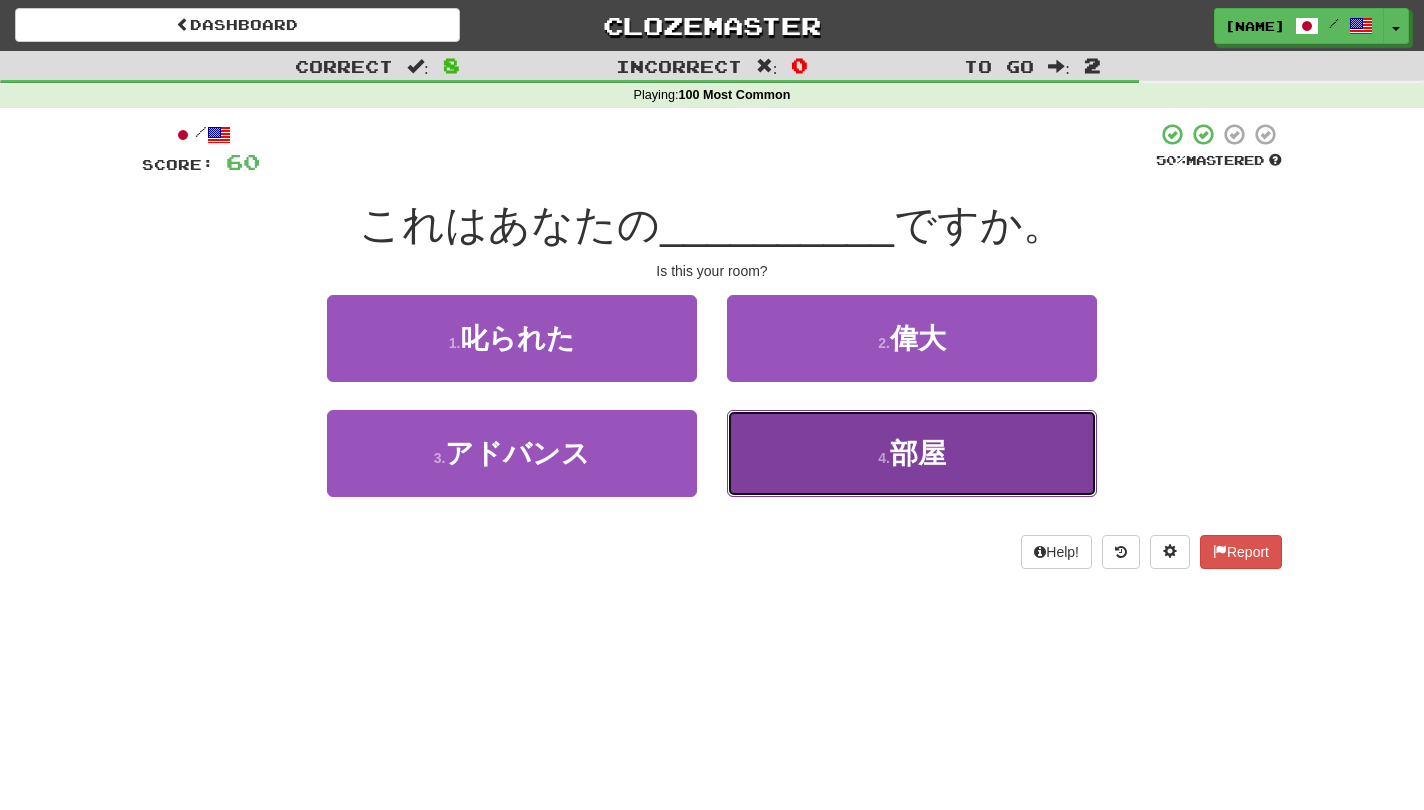 click on "4 .  部屋" at bounding box center (912, 453) 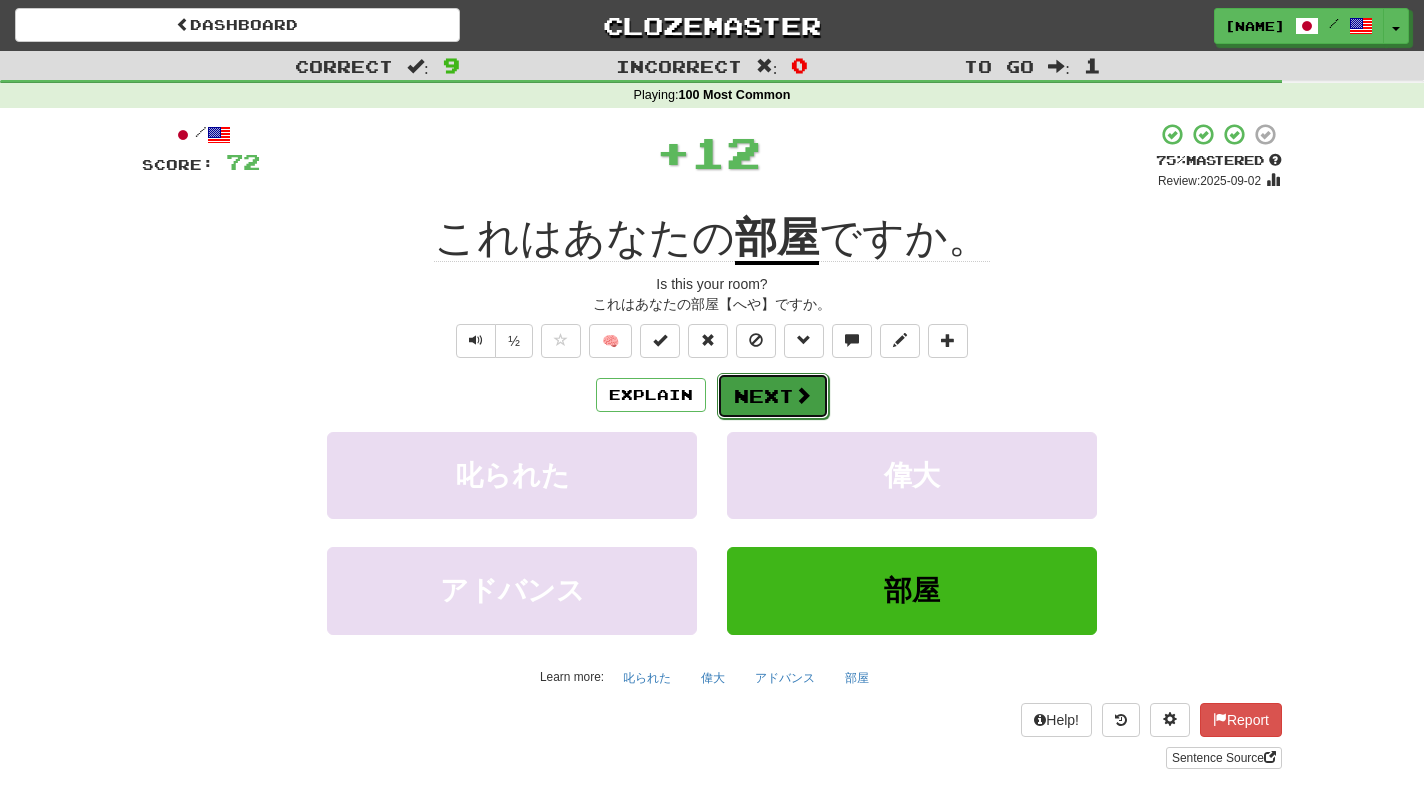 click on "Next" at bounding box center (773, 396) 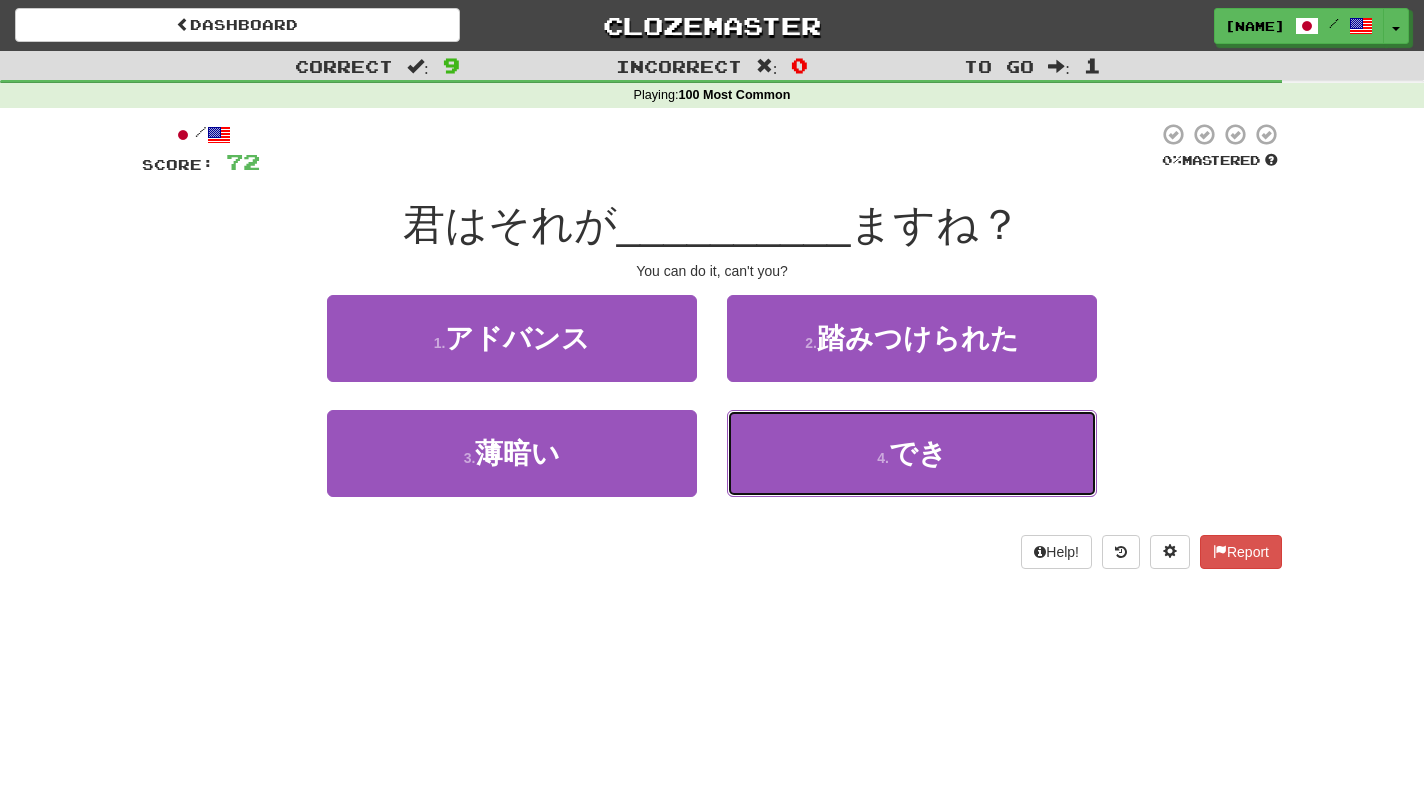 click on "4 .  でき" at bounding box center [912, 453] 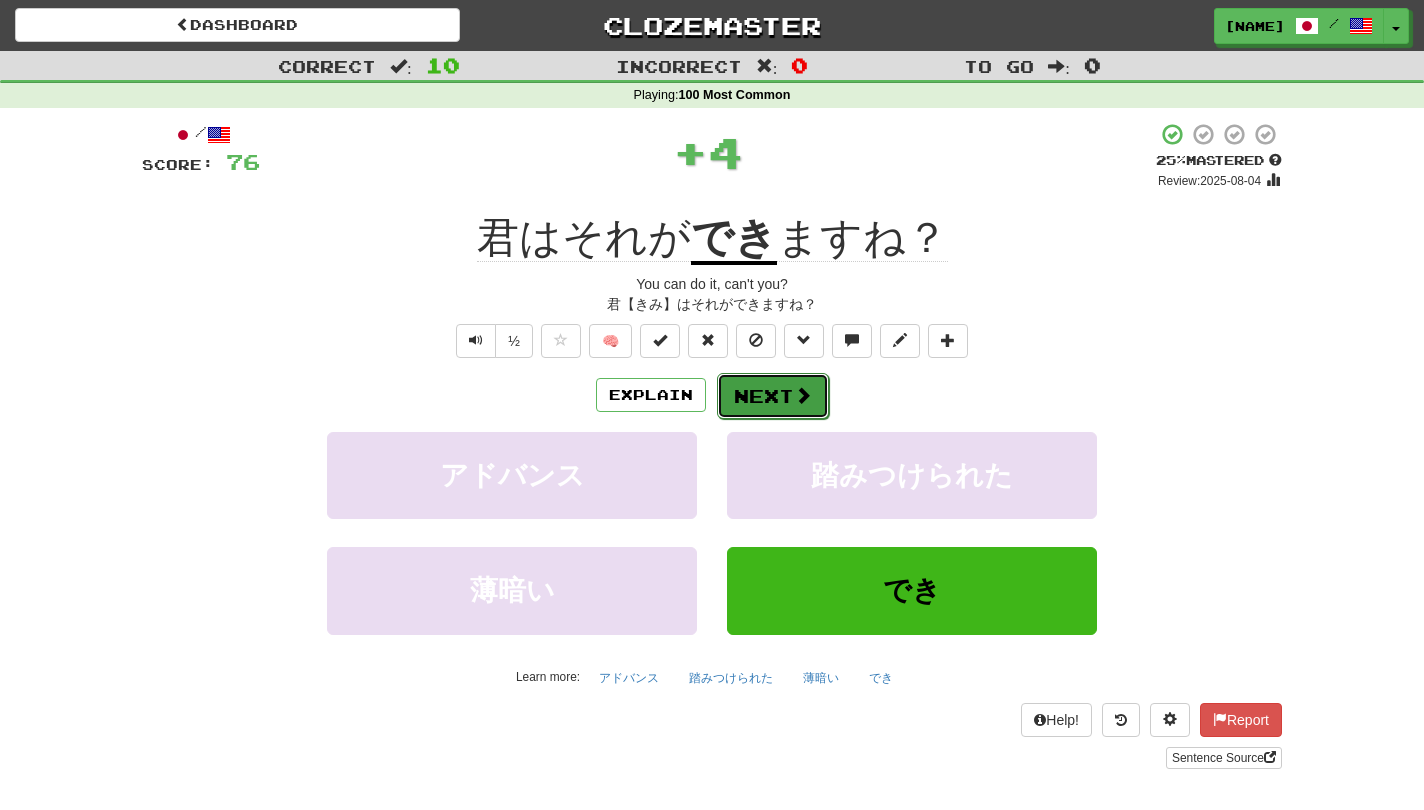 click on "Next" at bounding box center (773, 396) 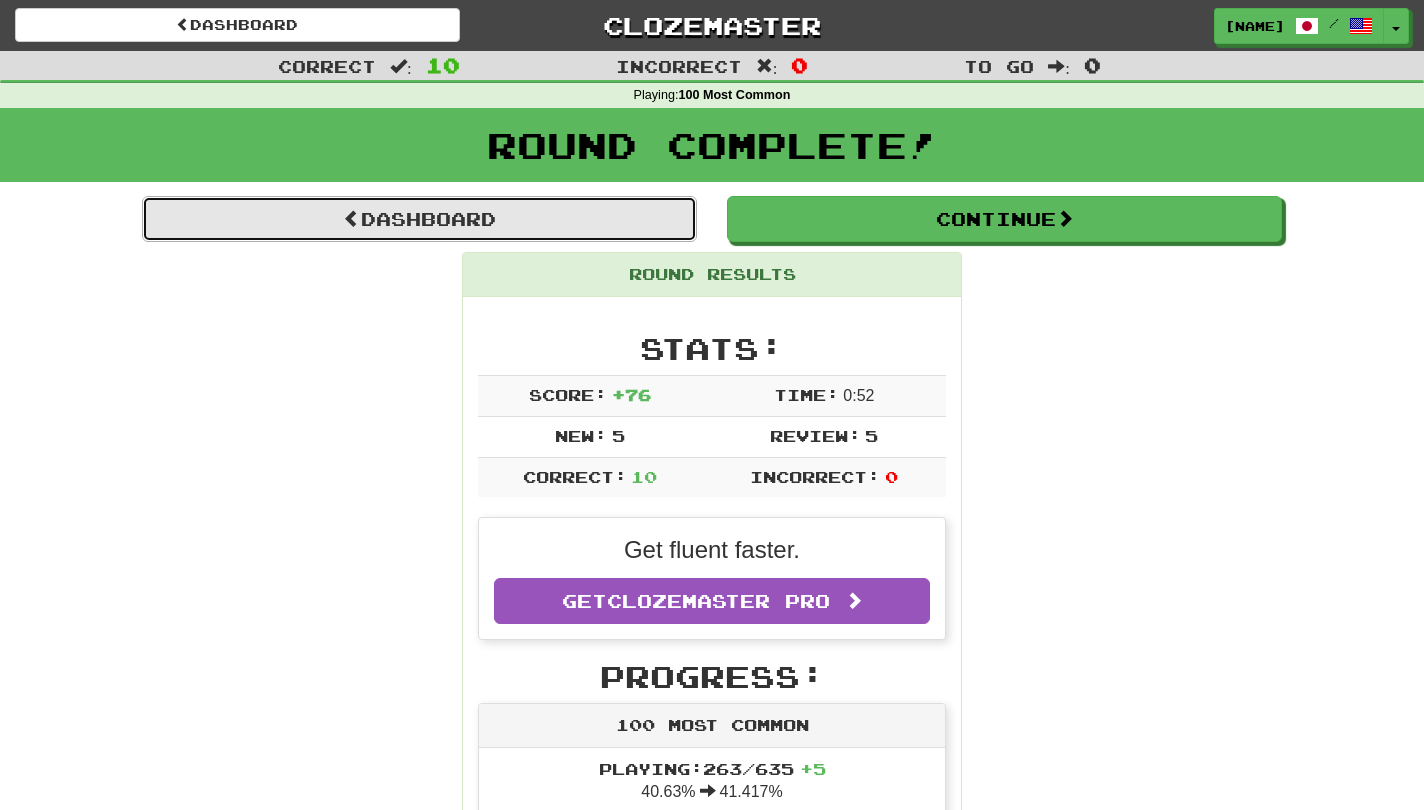 click on "Dashboard" at bounding box center [419, 219] 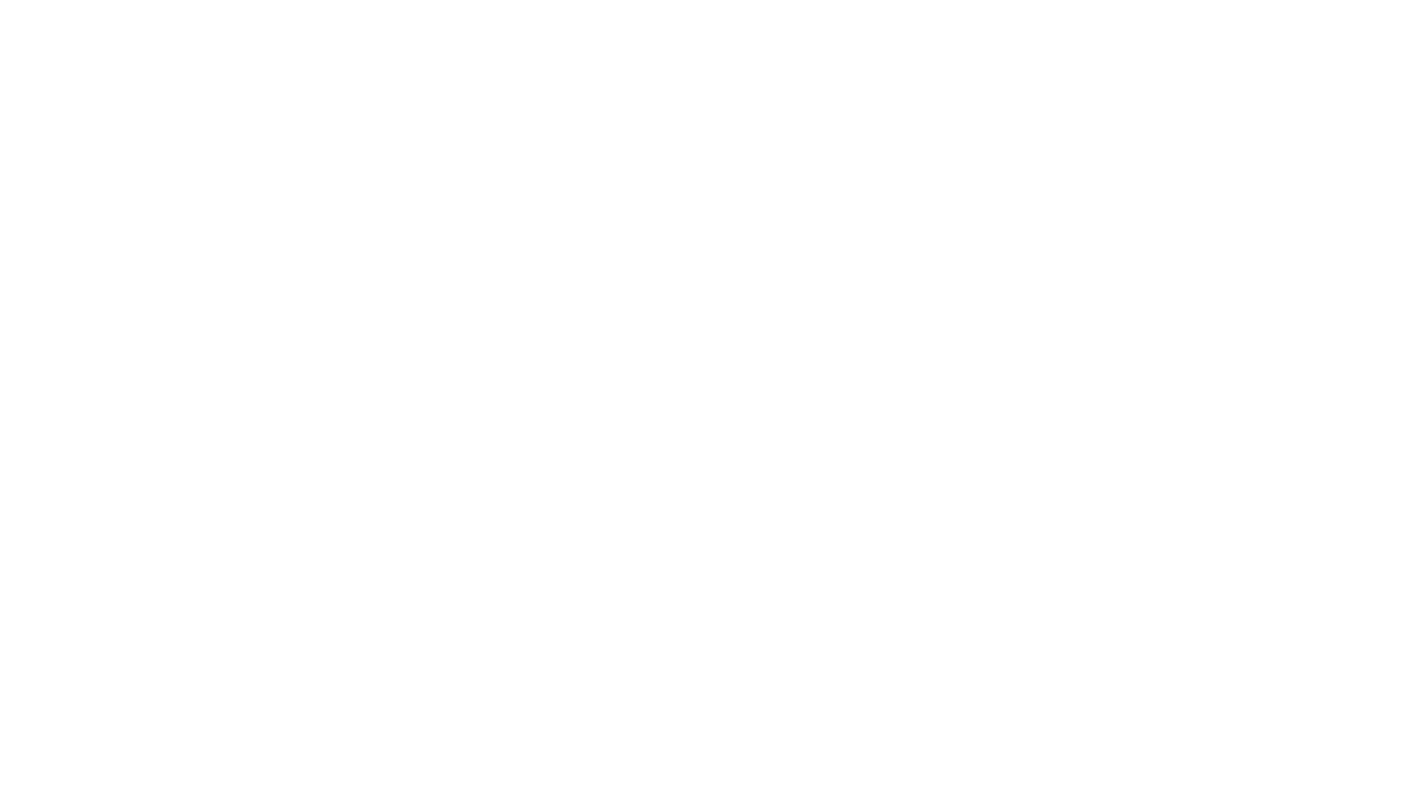 scroll, scrollTop: 0, scrollLeft: 0, axis: both 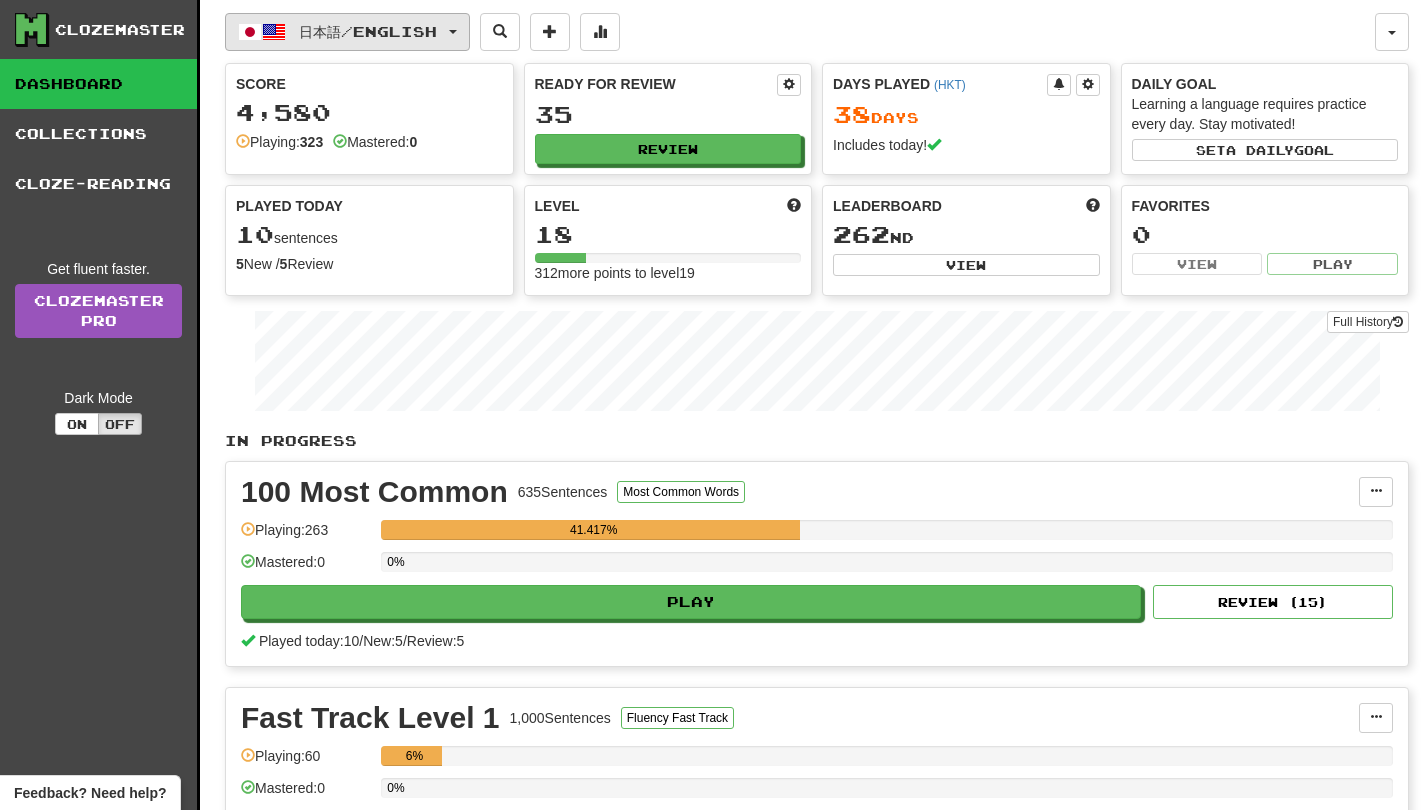click on "日本語  /  English" at bounding box center (347, 32) 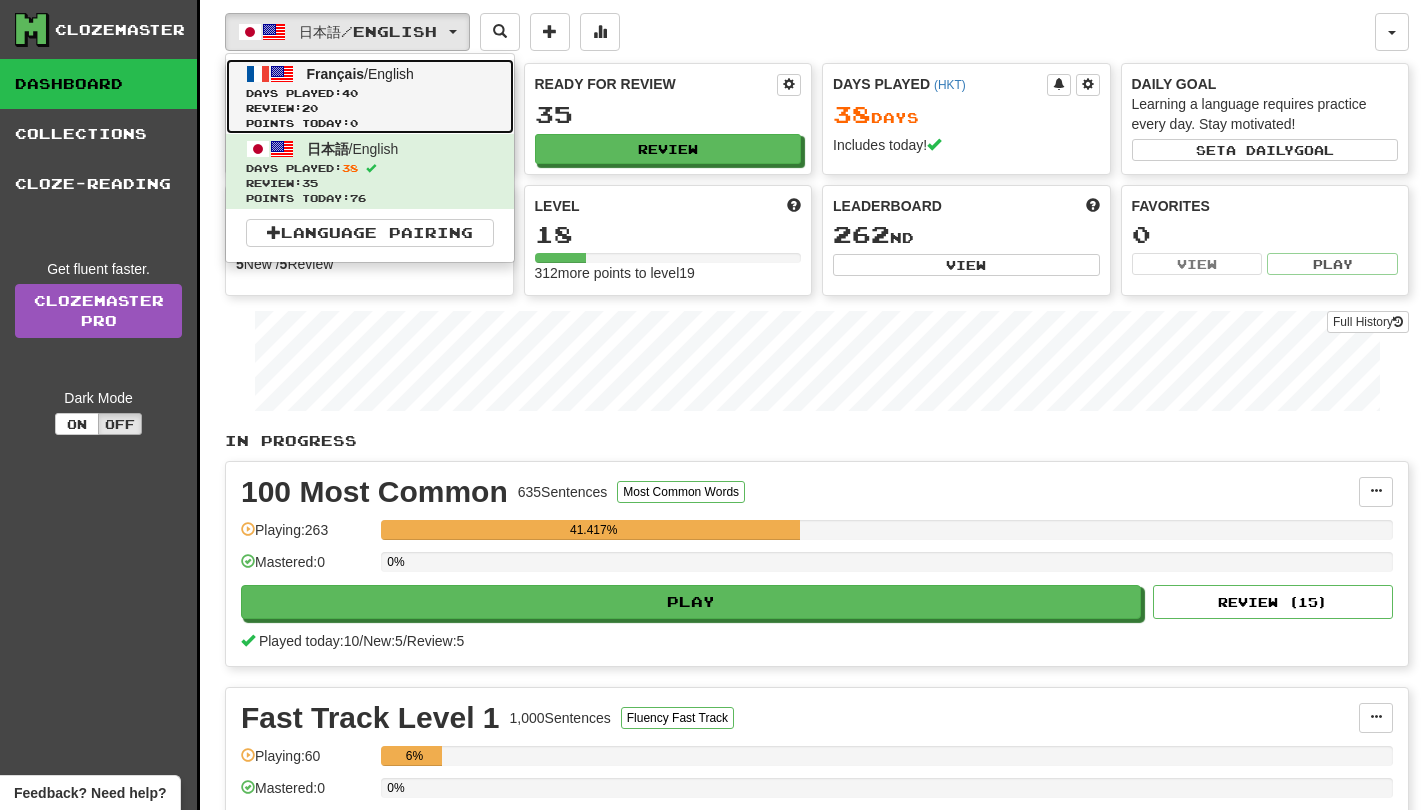 click on "Review:  20" at bounding box center (370, 108) 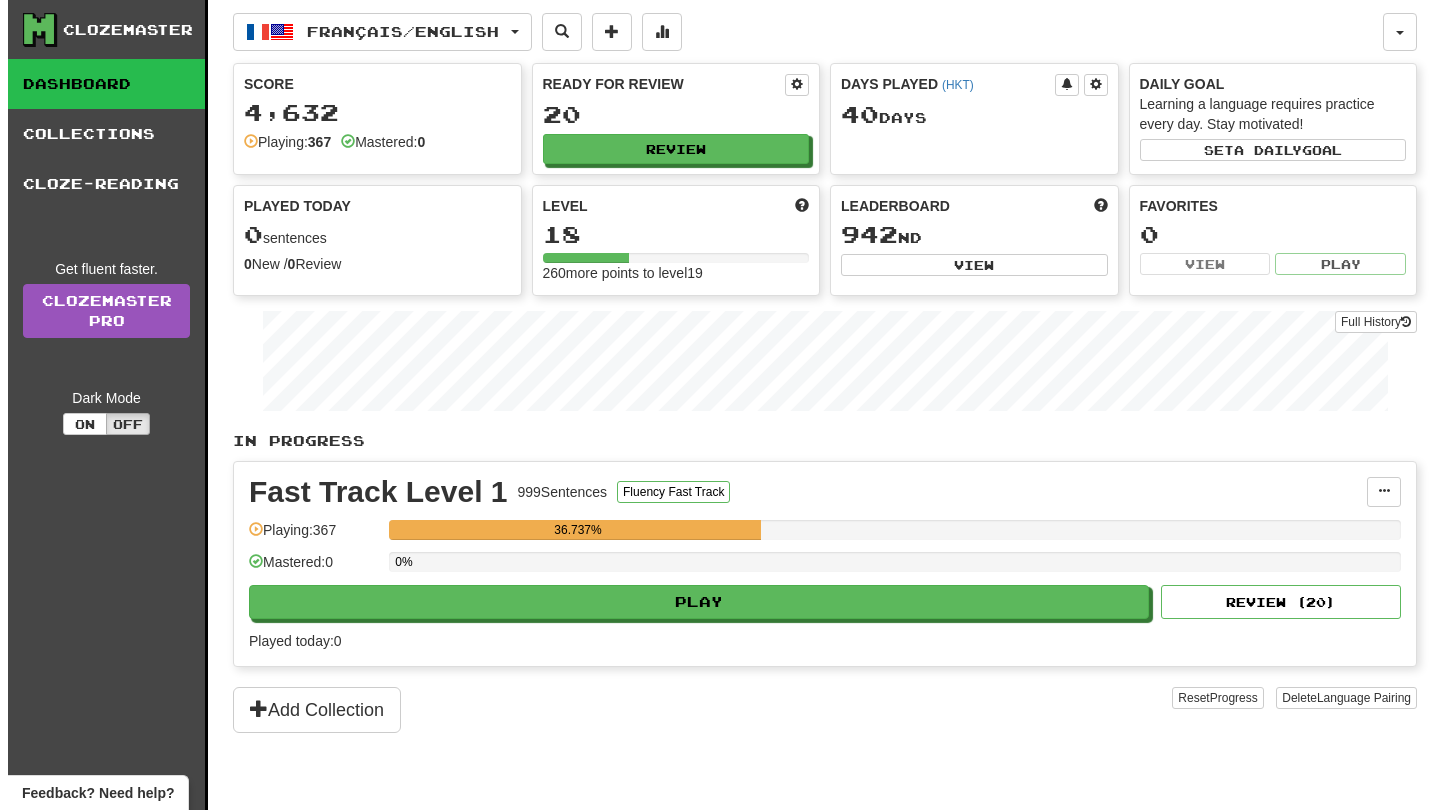 scroll, scrollTop: 0, scrollLeft: 0, axis: both 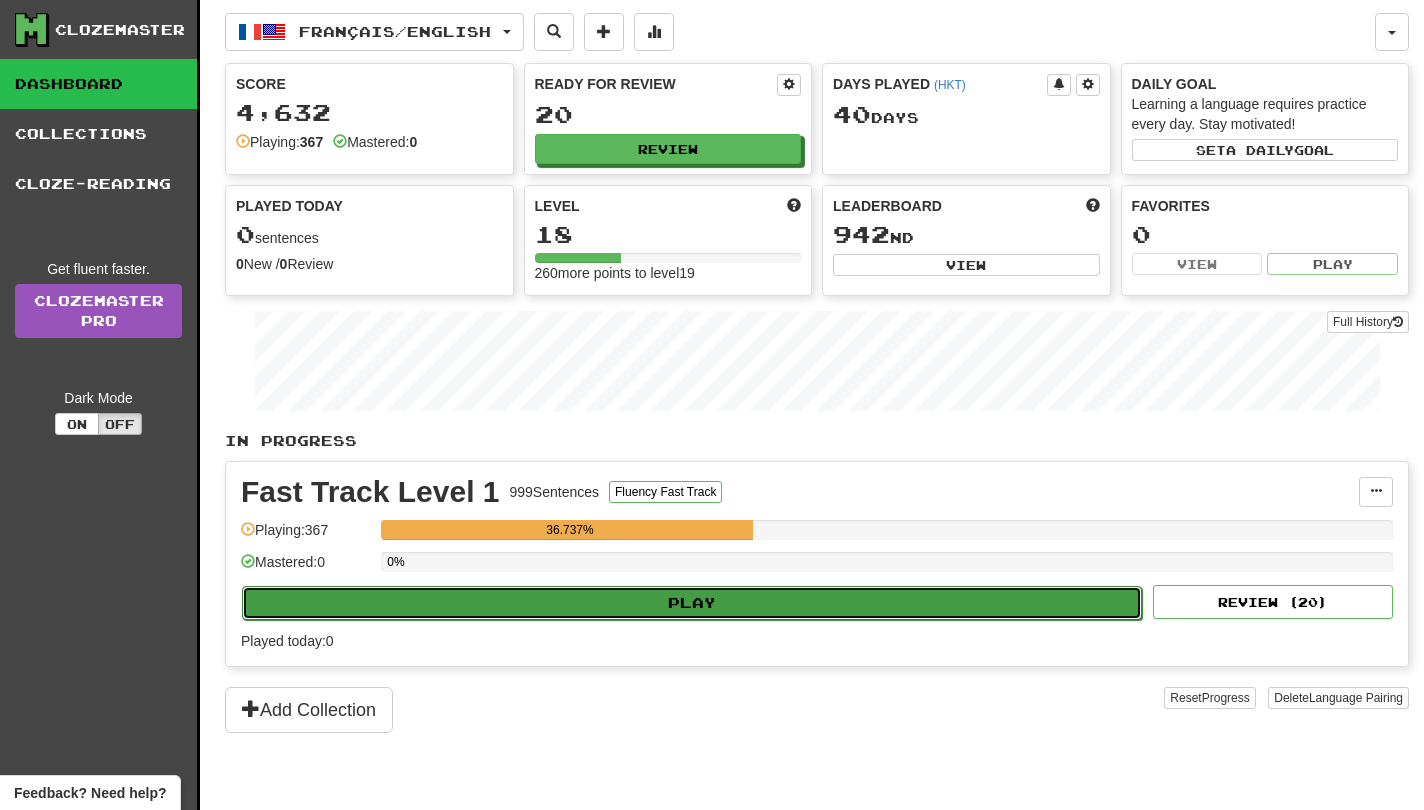 click on "Play" at bounding box center [692, 603] 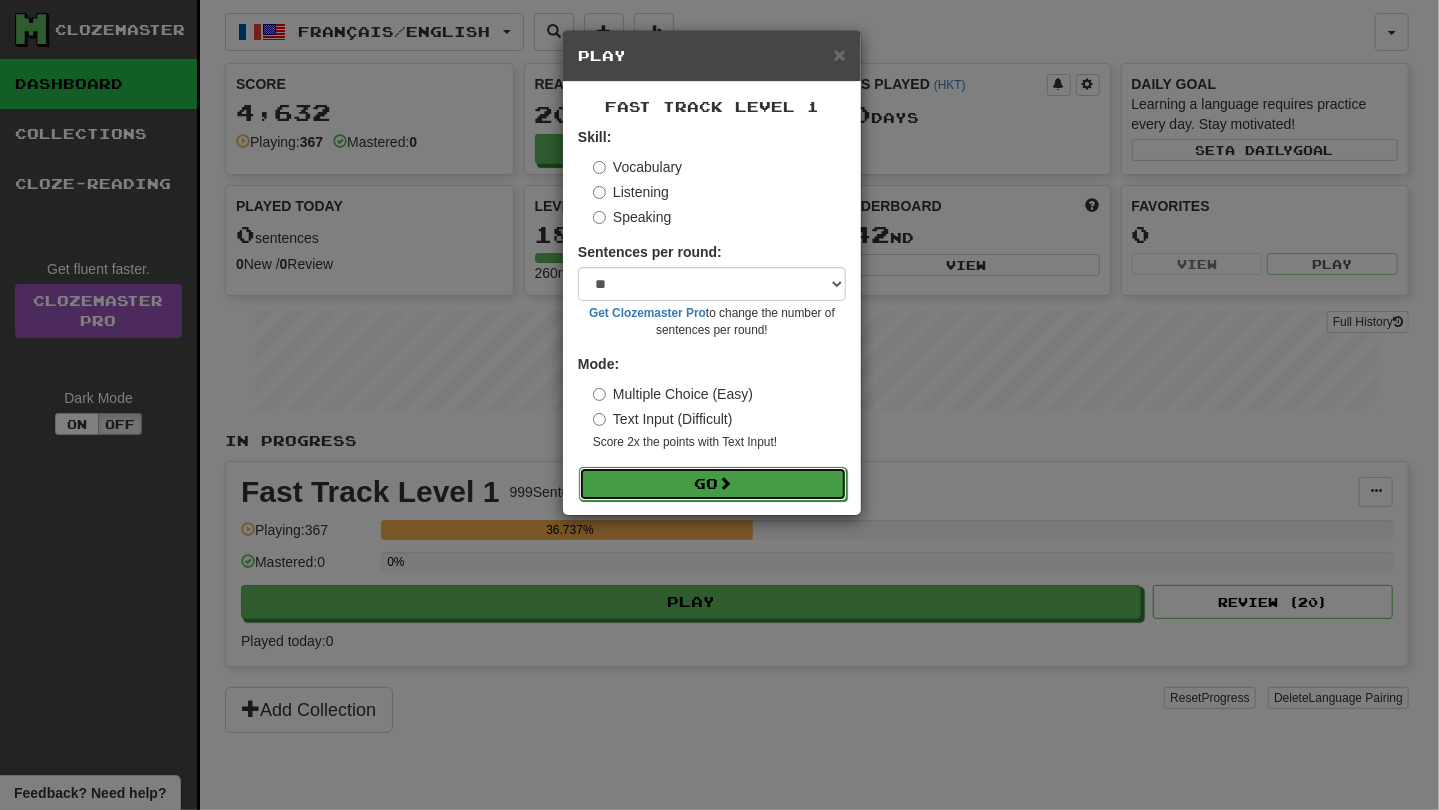 click on "Go" at bounding box center [713, 484] 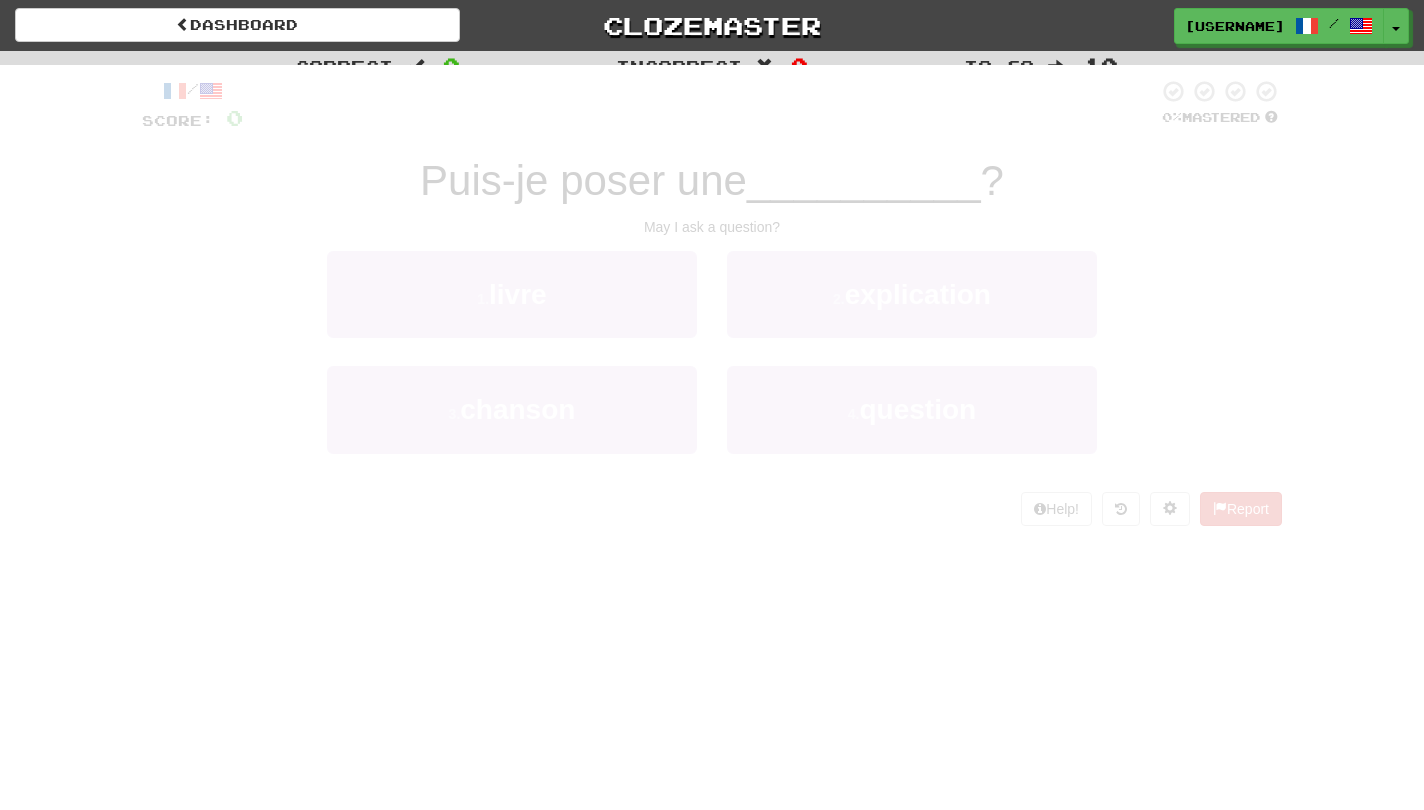 scroll, scrollTop: 0, scrollLeft: 0, axis: both 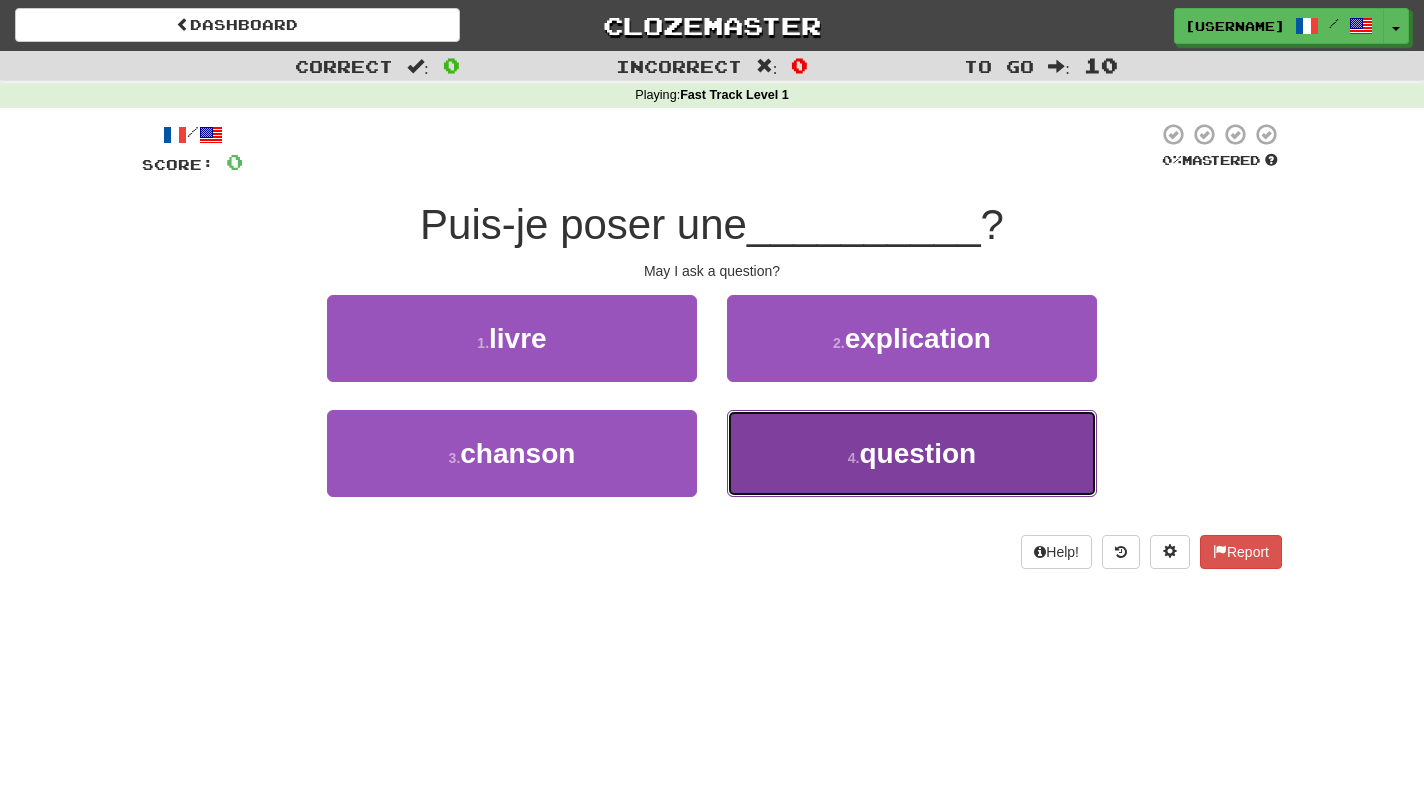 click on "4 .  question" at bounding box center [912, 453] 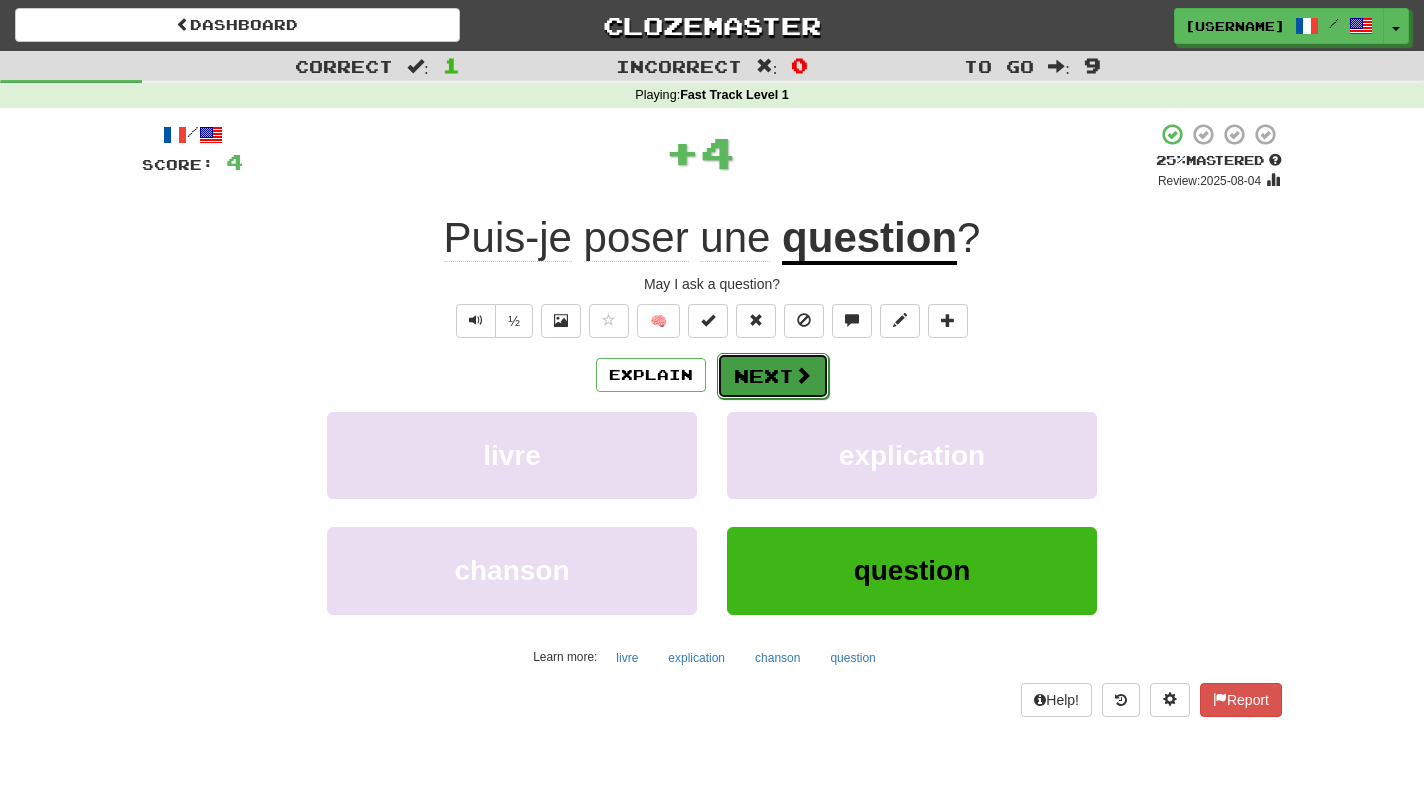click on "Next" at bounding box center (773, 376) 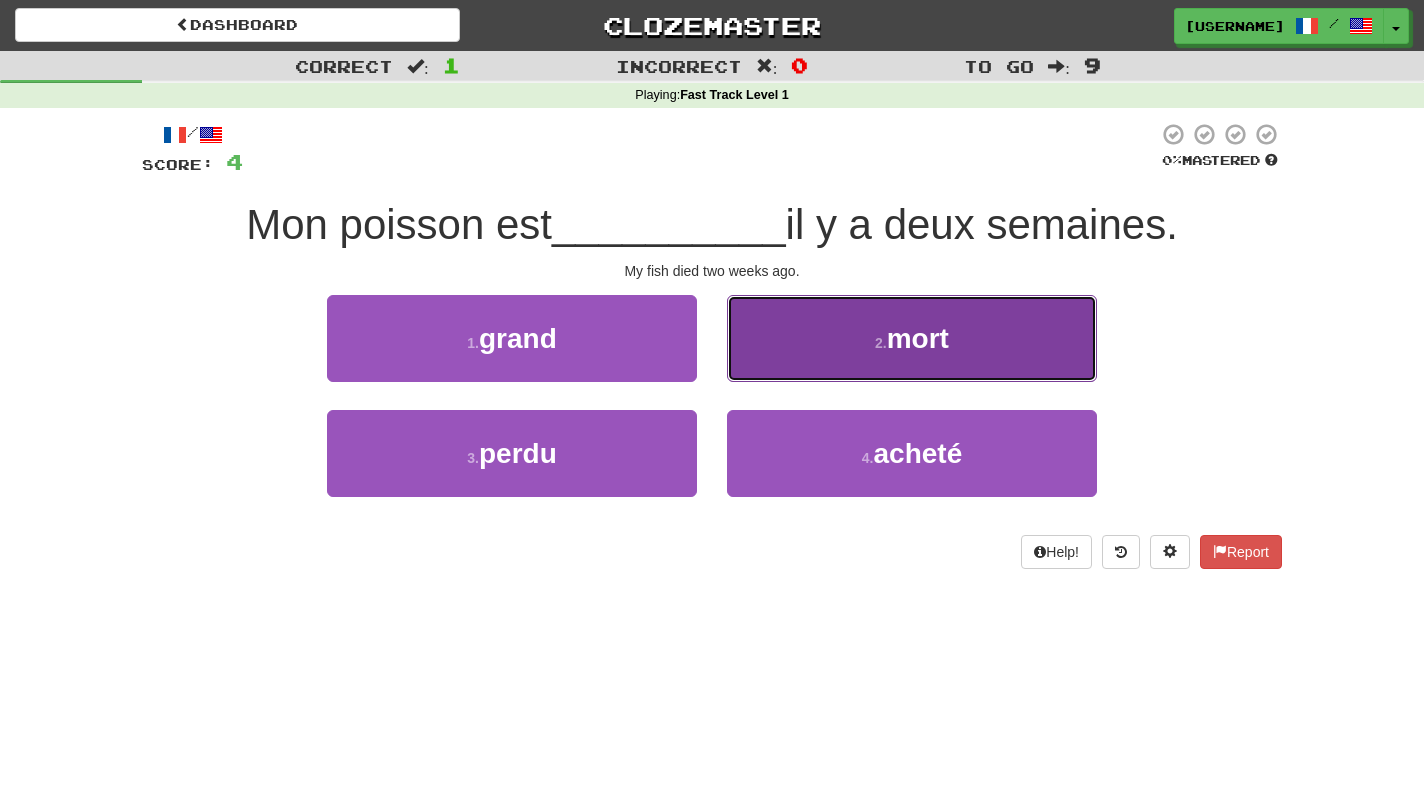 click on "2 .  mort" at bounding box center (912, 338) 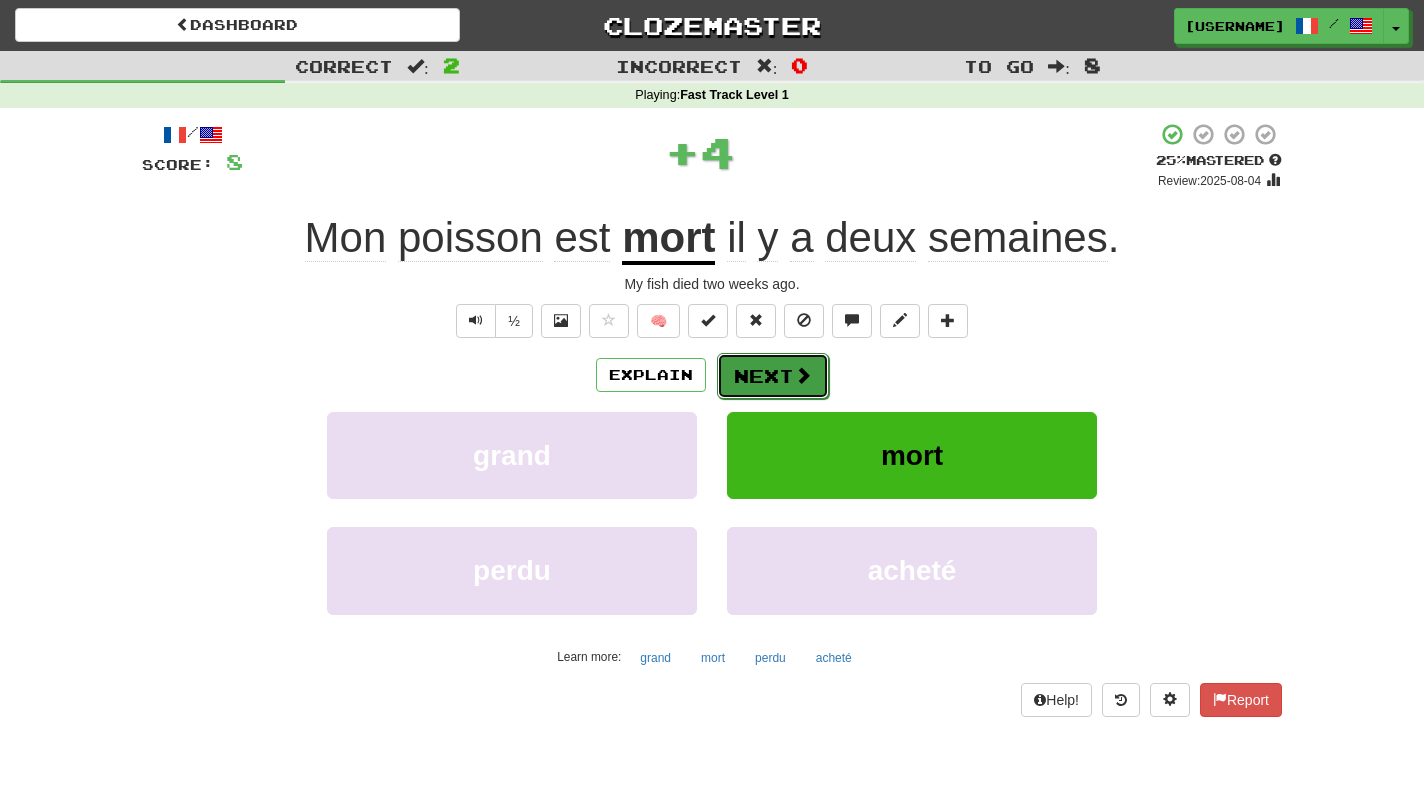click on "Next" at bounding box center (773, 376) 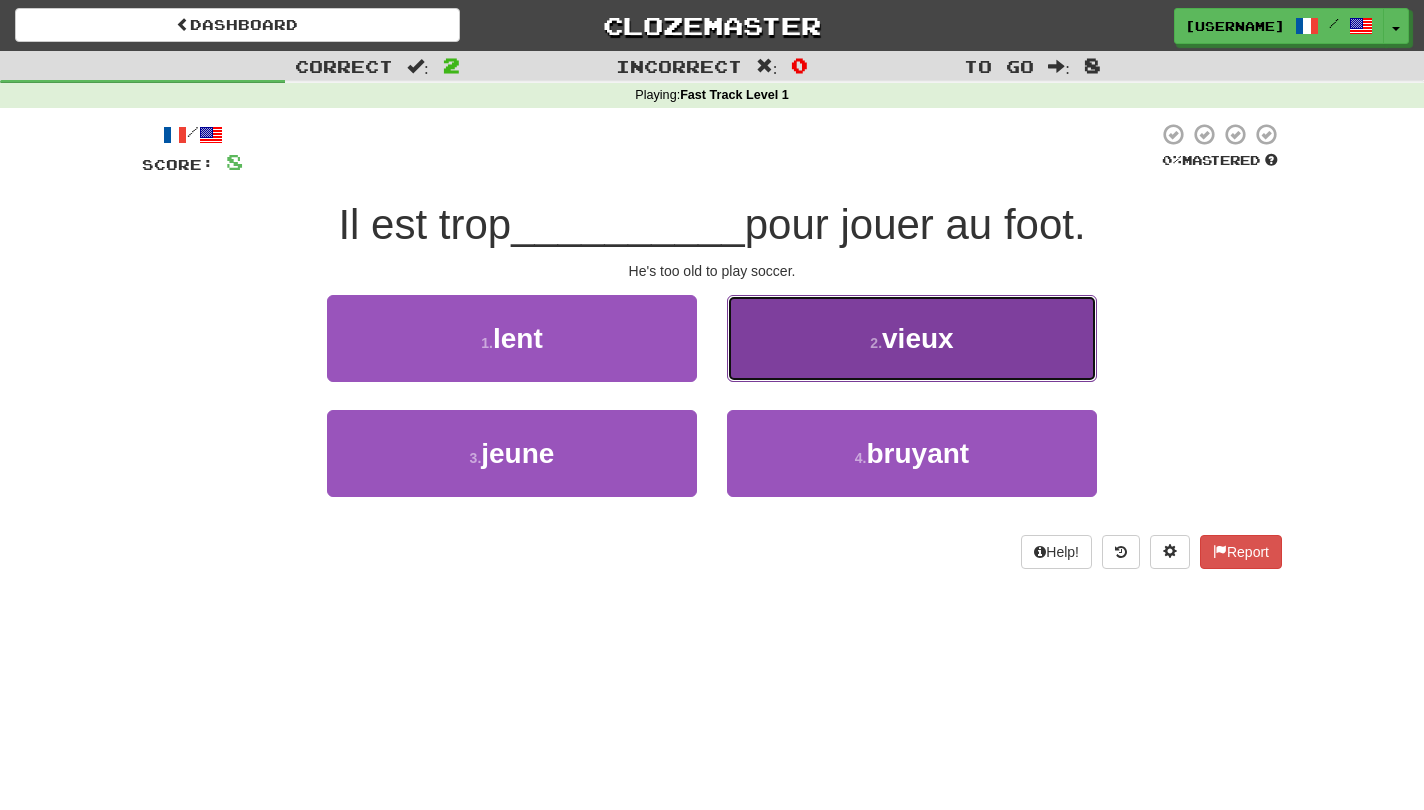click on "vieux" at bounding box center (918, 338) 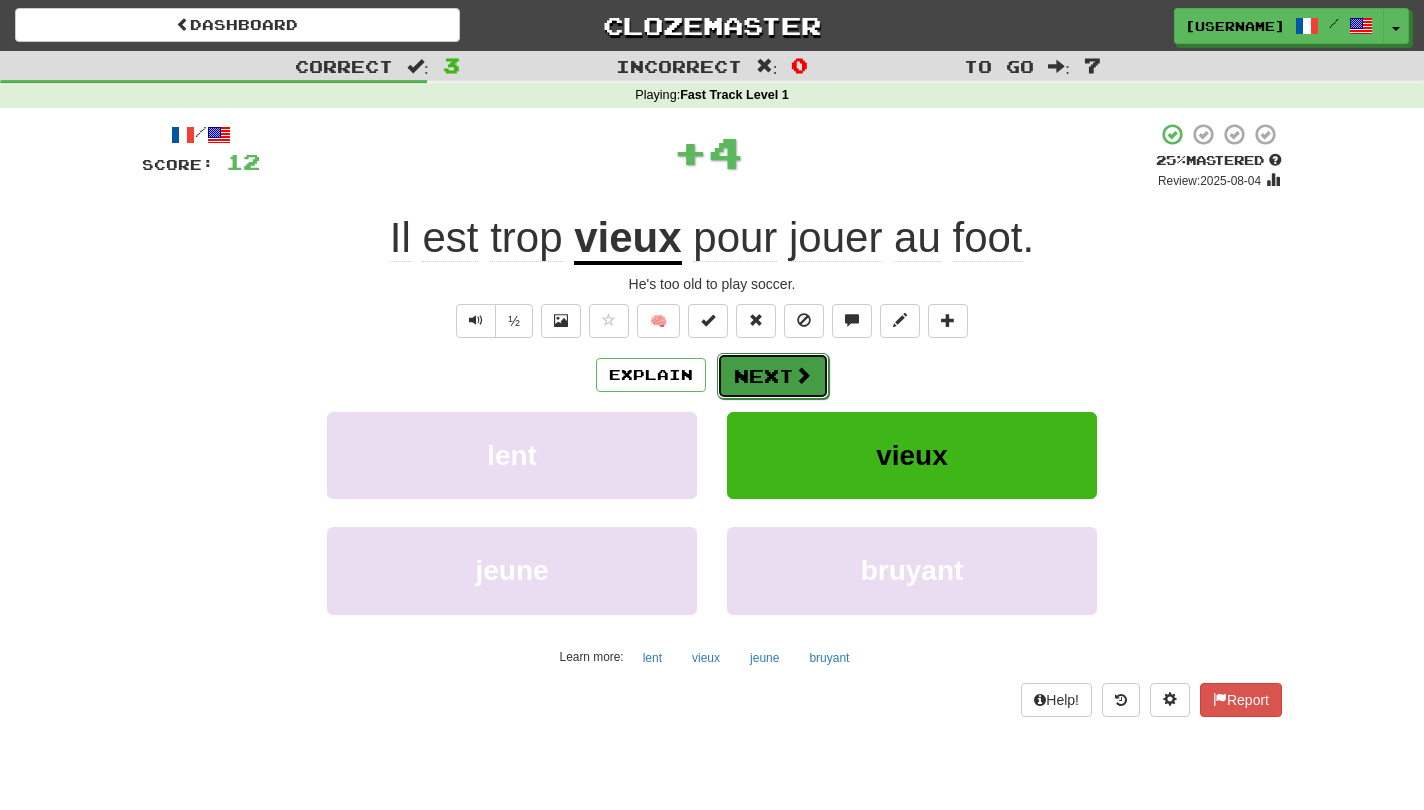 click at bounding box center (803, 375) 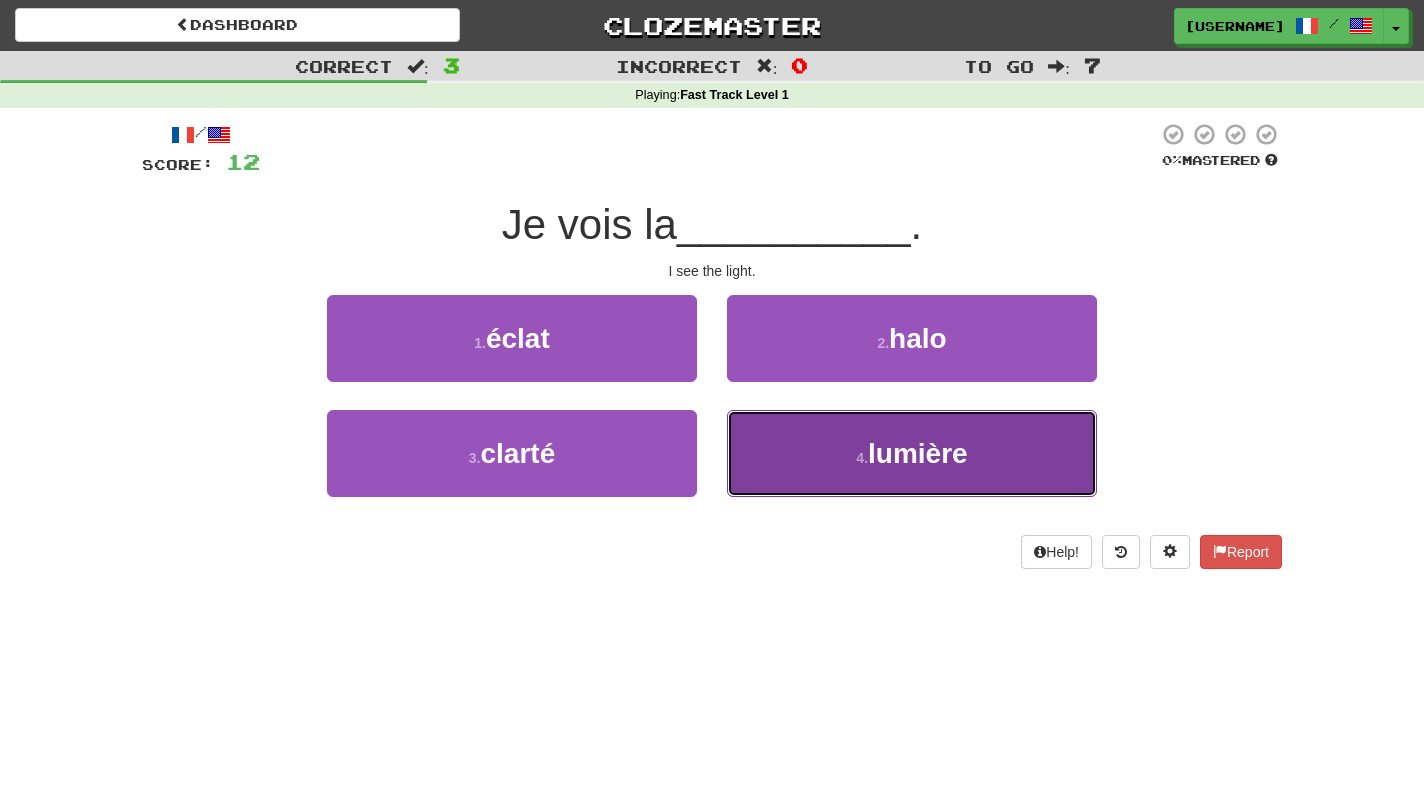 click on "4 .  lumière" at bounding box center (912, 453) 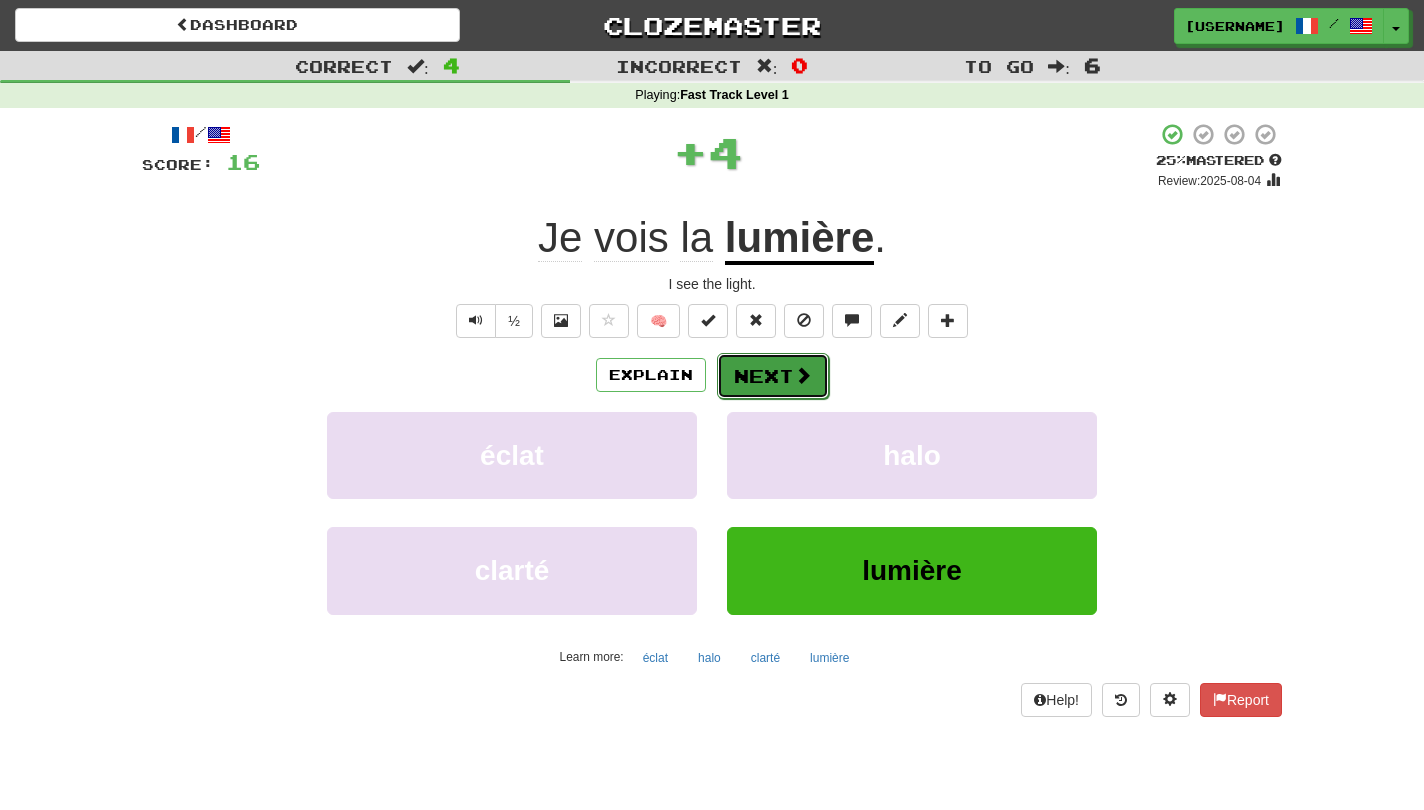 click at bounding box center [803, 375] 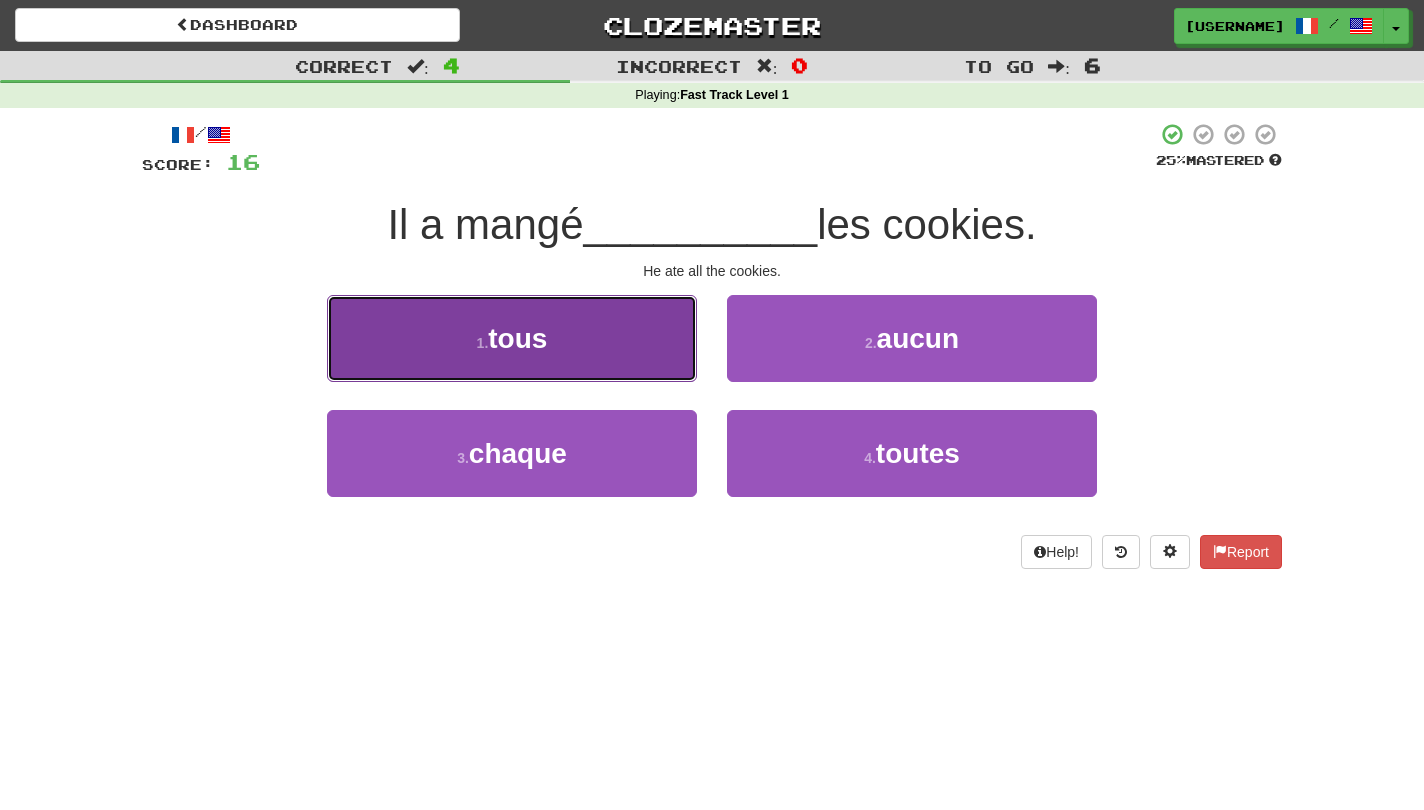 click on "1 .  tous" at bounding box center (512, 338) 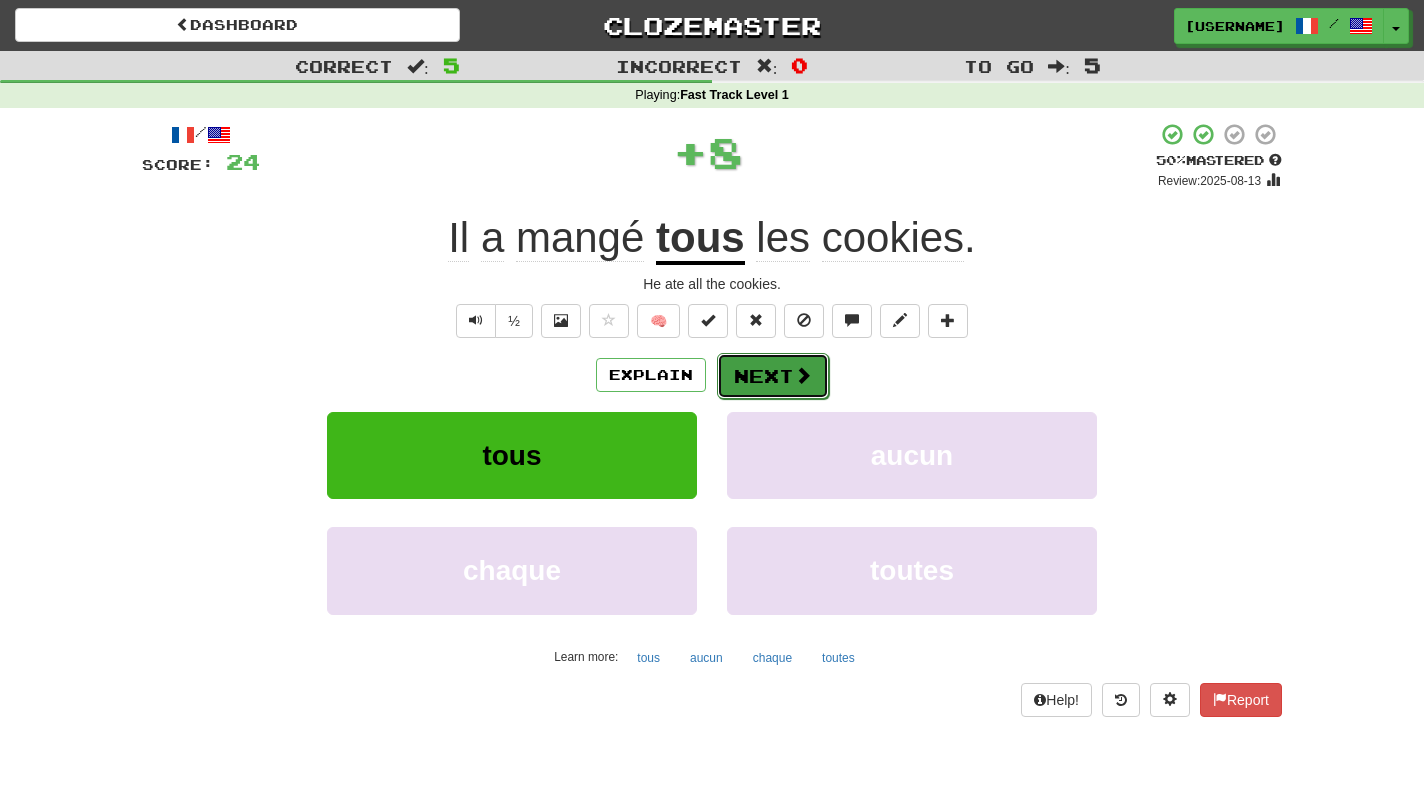 click on "Next" at bounding box center (773, 376) 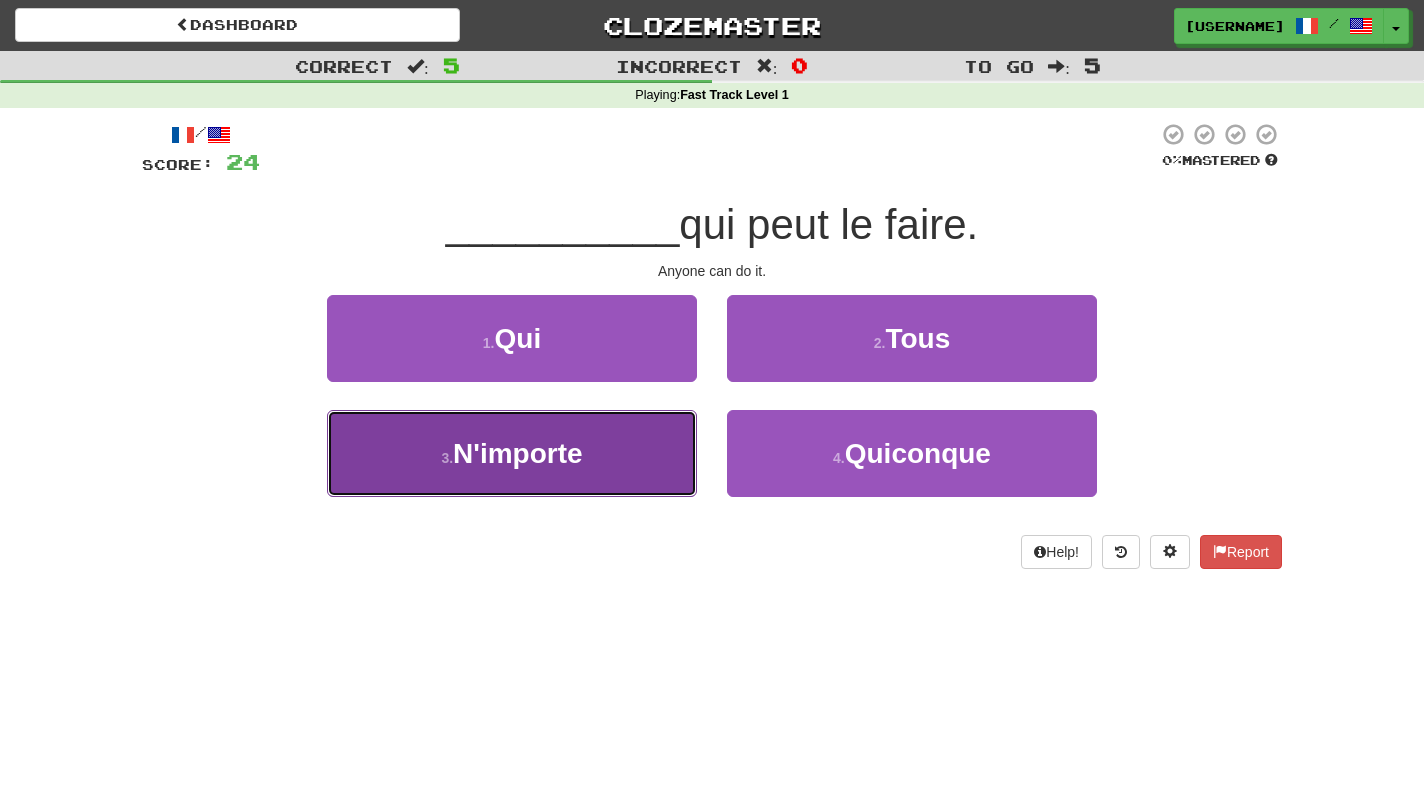 click on "3 .  N'importe" at bounding box center [512, 453] 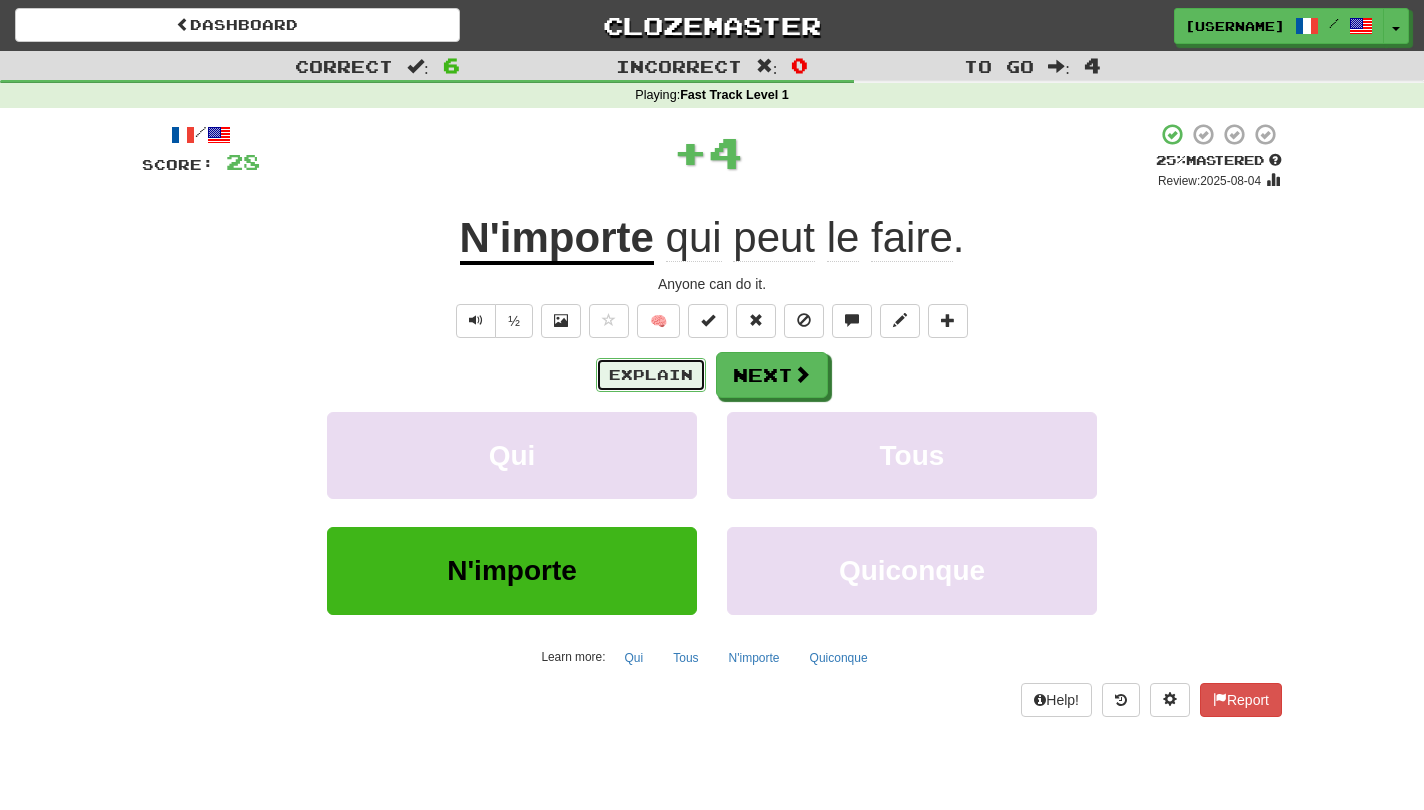click on "Explain" at bounding box center [651, 375] 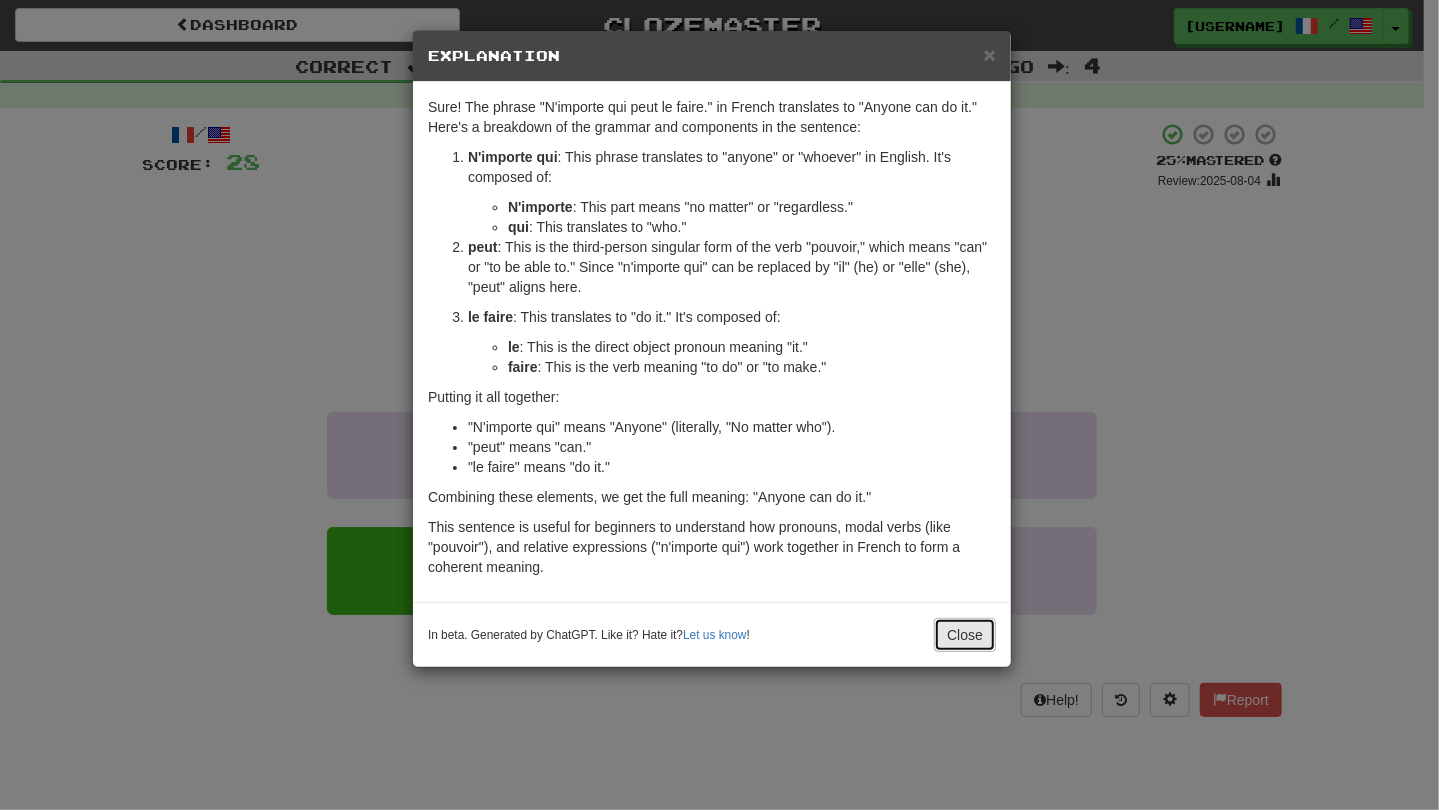 click on "Close" at bounding box center [965, 635] 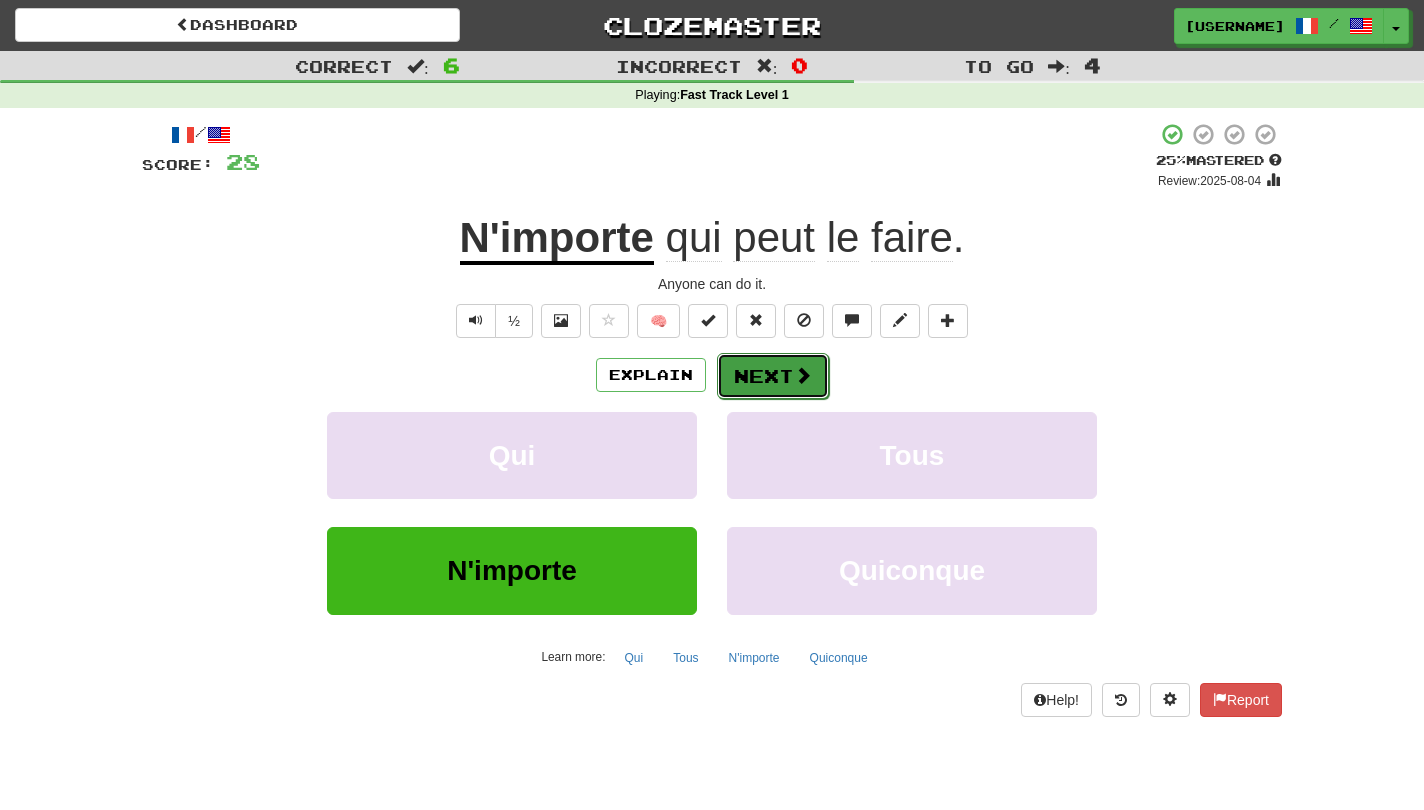 click at bounding box center (803, 375) 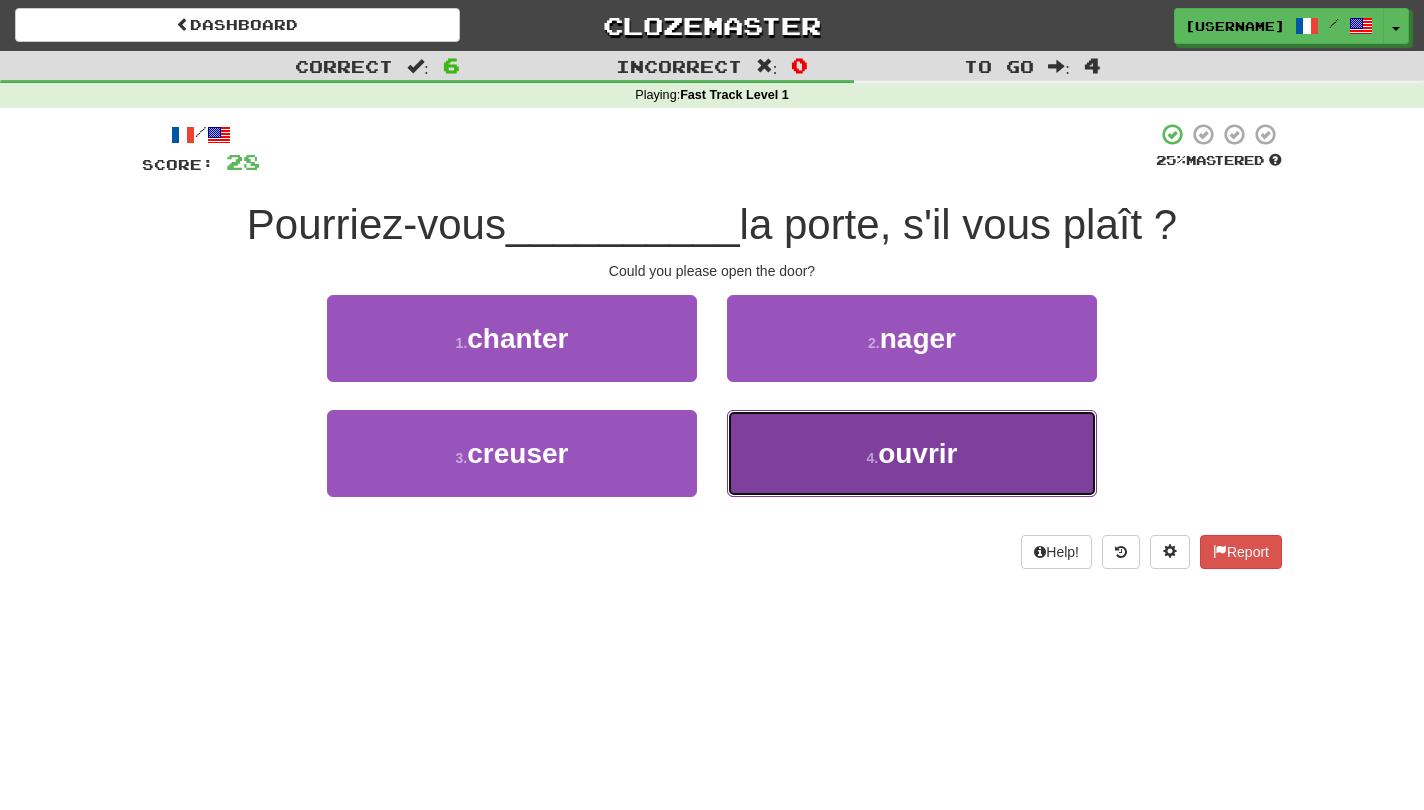 click on "4 .  ouvrir" at bounding box center [912, 453] 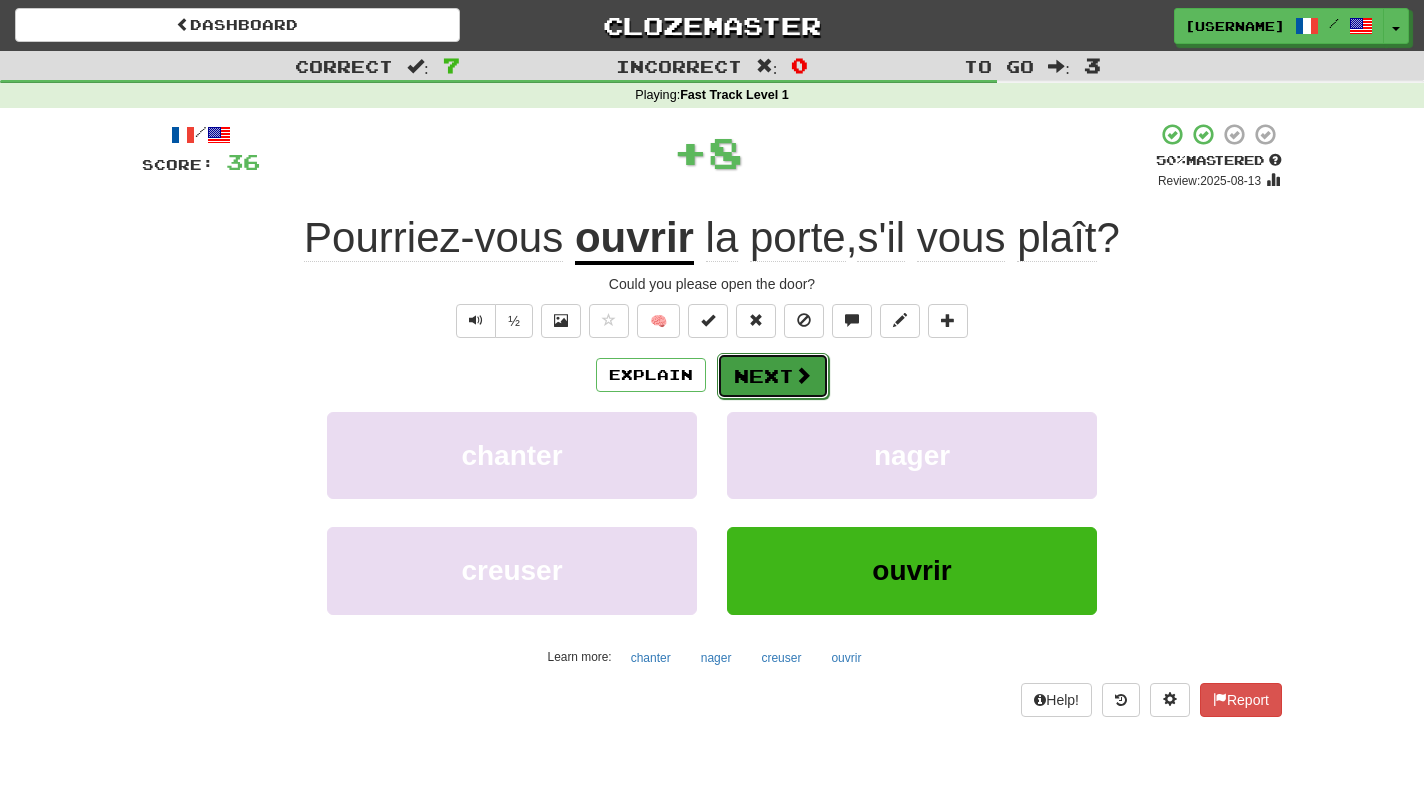 click at bounding box center (803, 375) 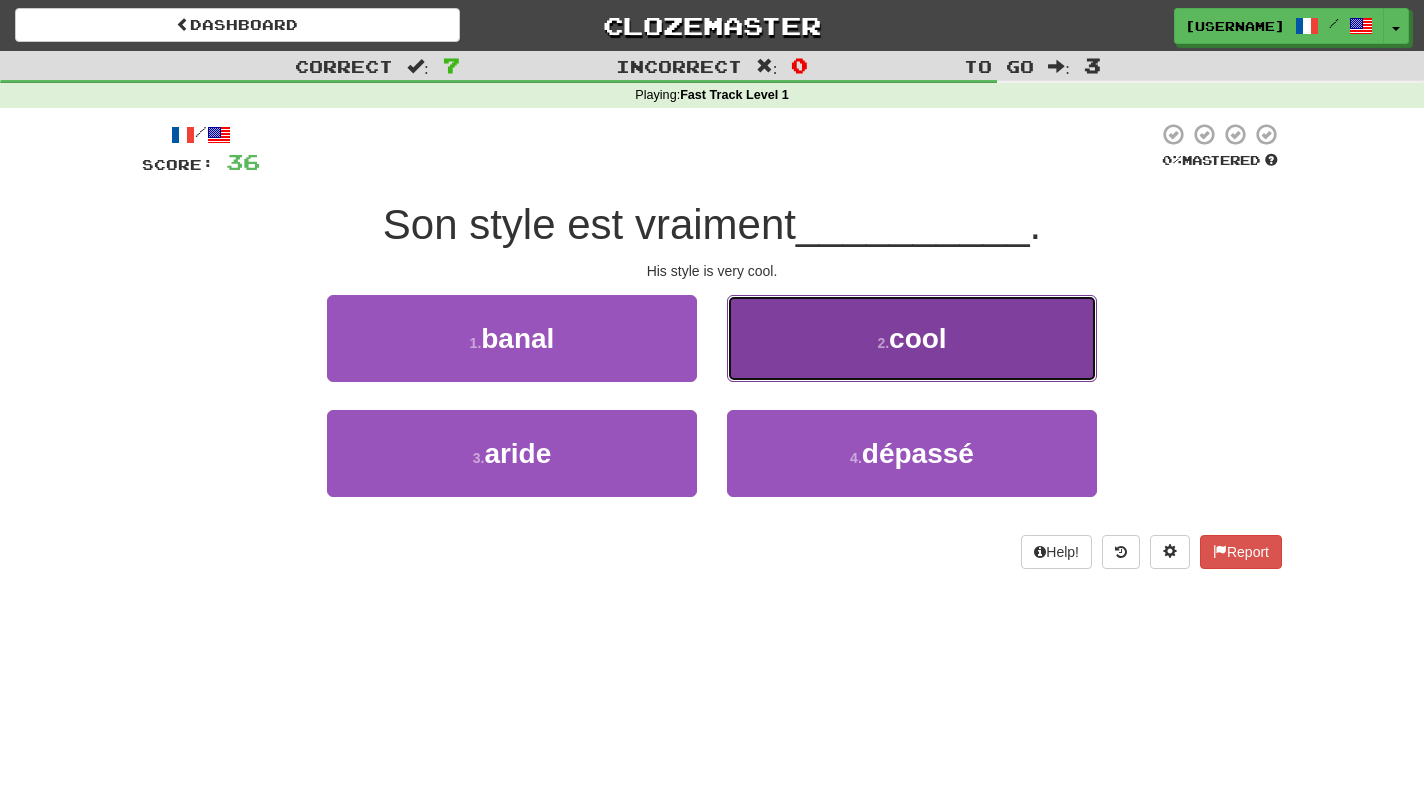 click on "2 .  cool" at bounding box center [912, 338] 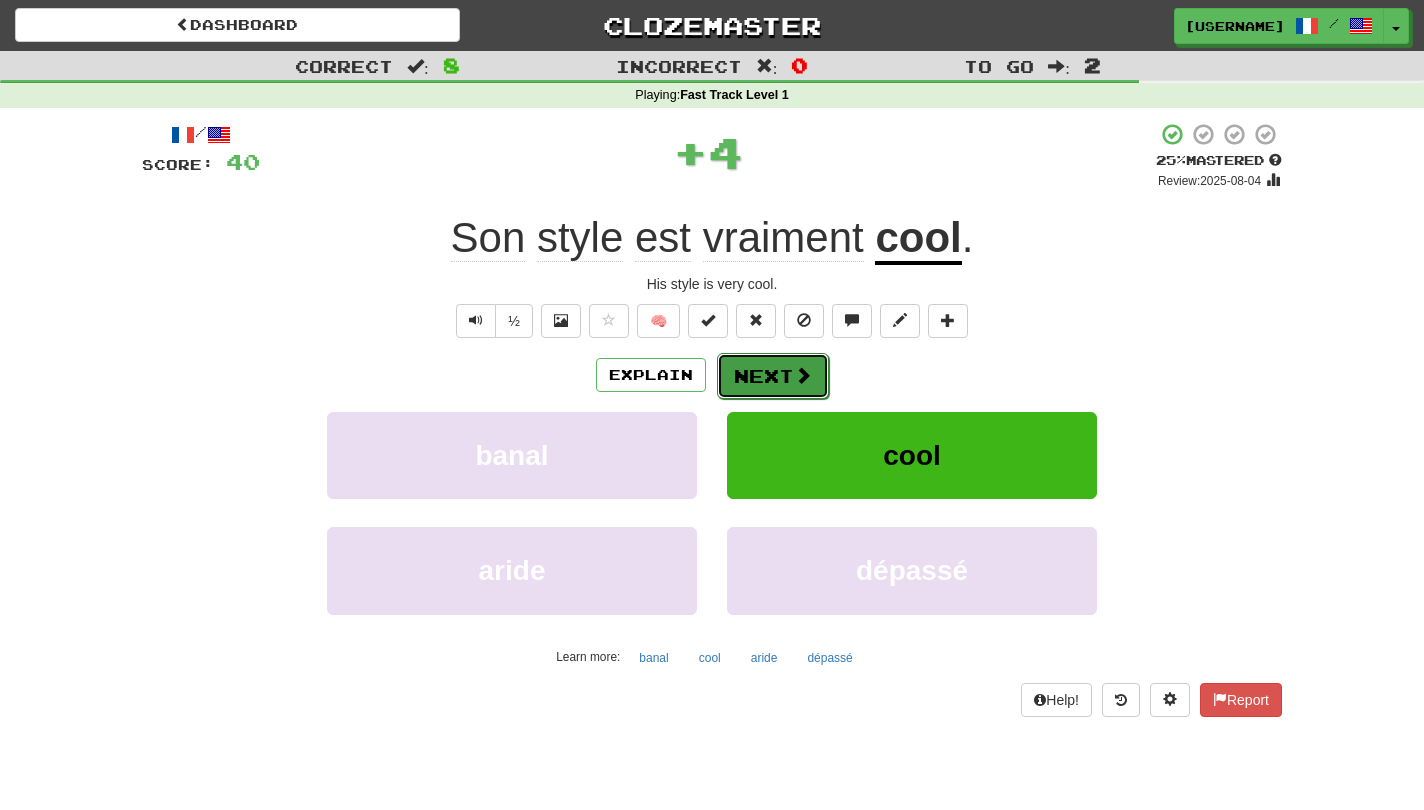 click on "Next" at bounding box center (773, 376) 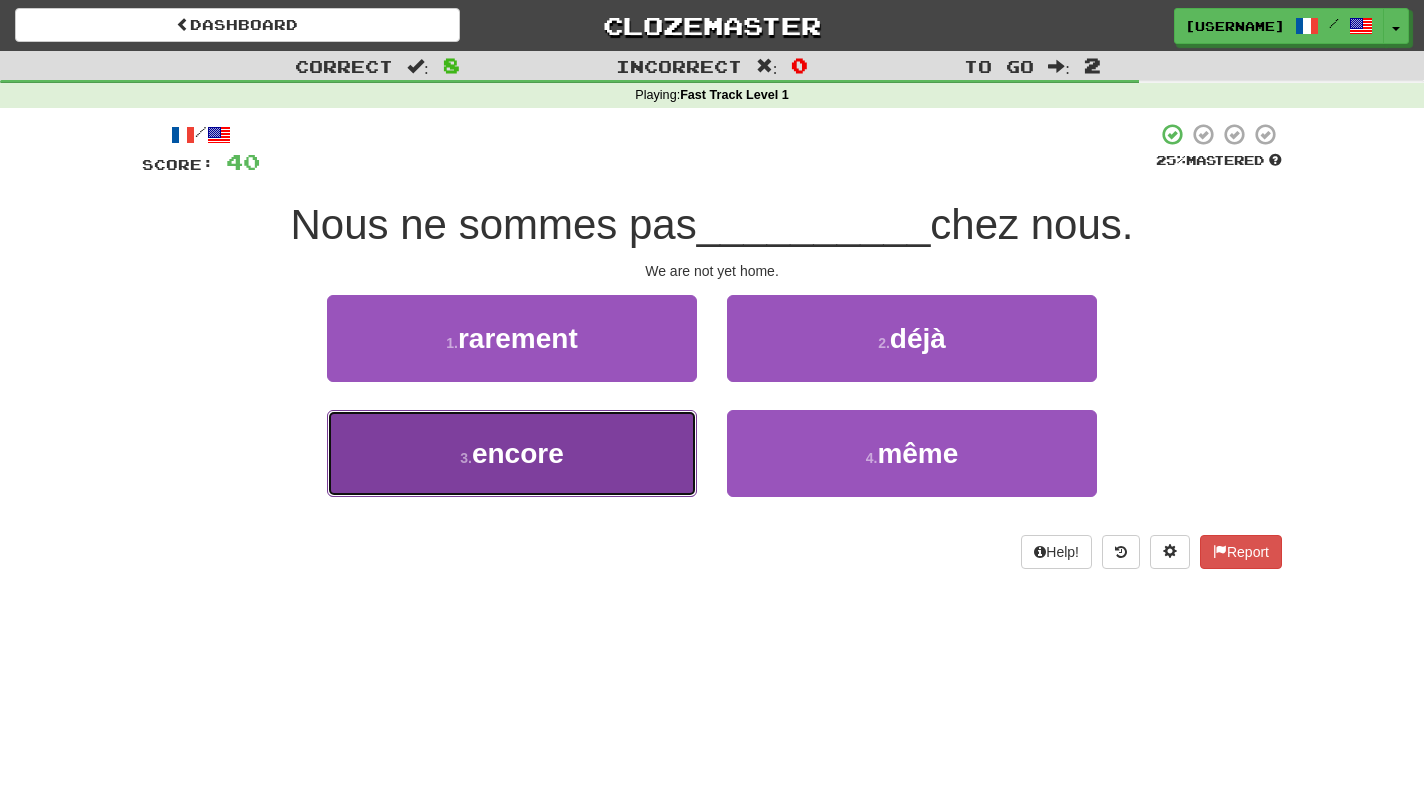 click on "3 .  encore" at bounding box center [512, 453] 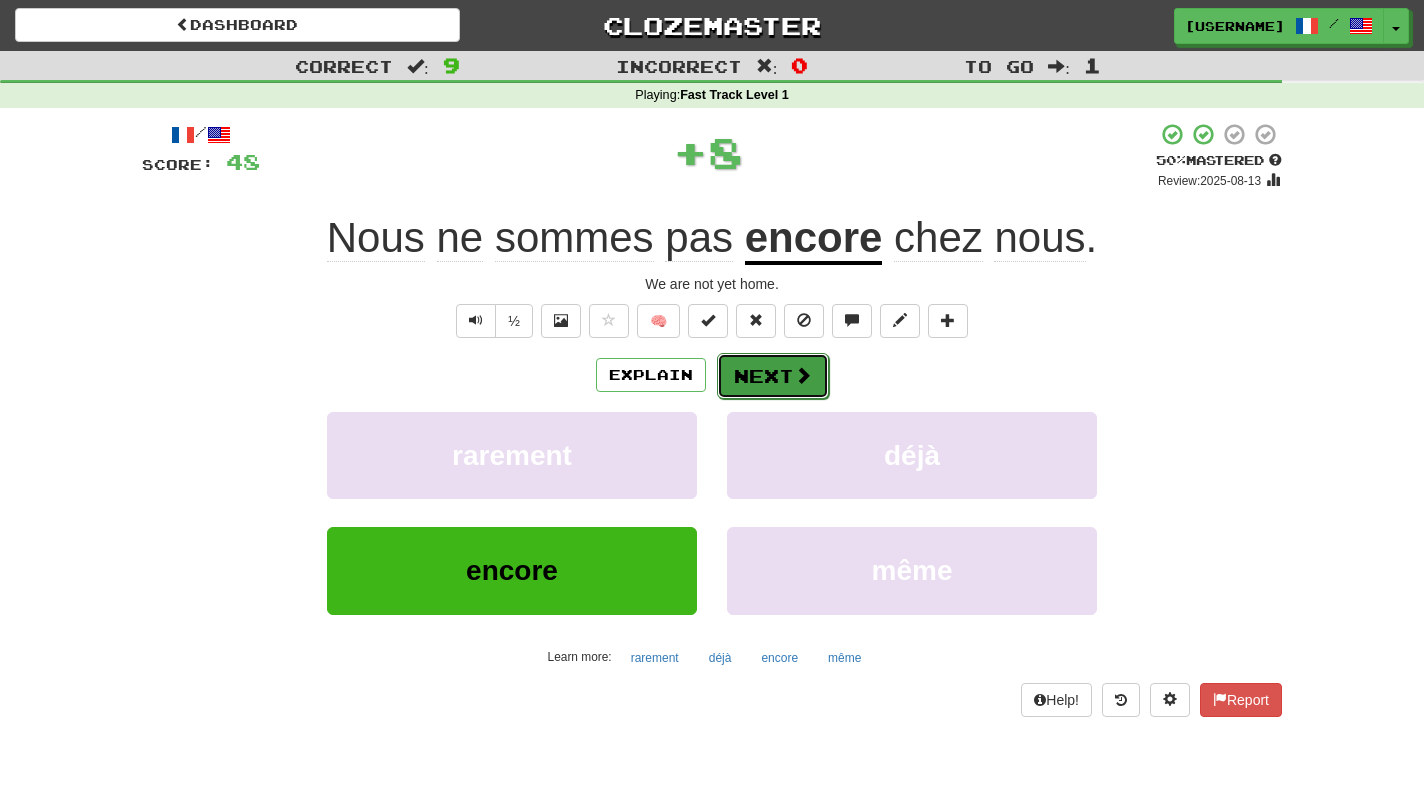 click on "Next" at bounding box center [773, 376] 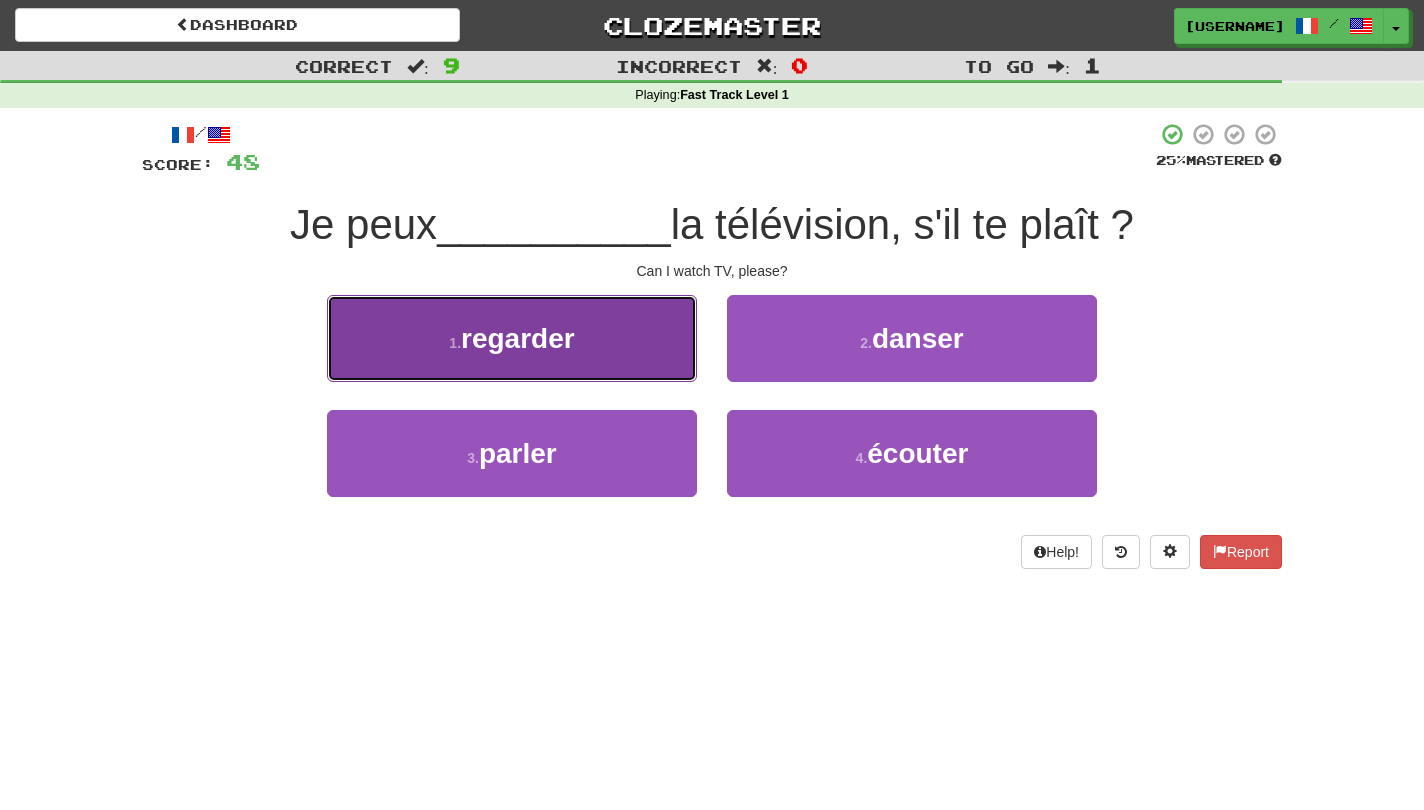 click on "1 .  regarder" at bounding box center (512, 338) 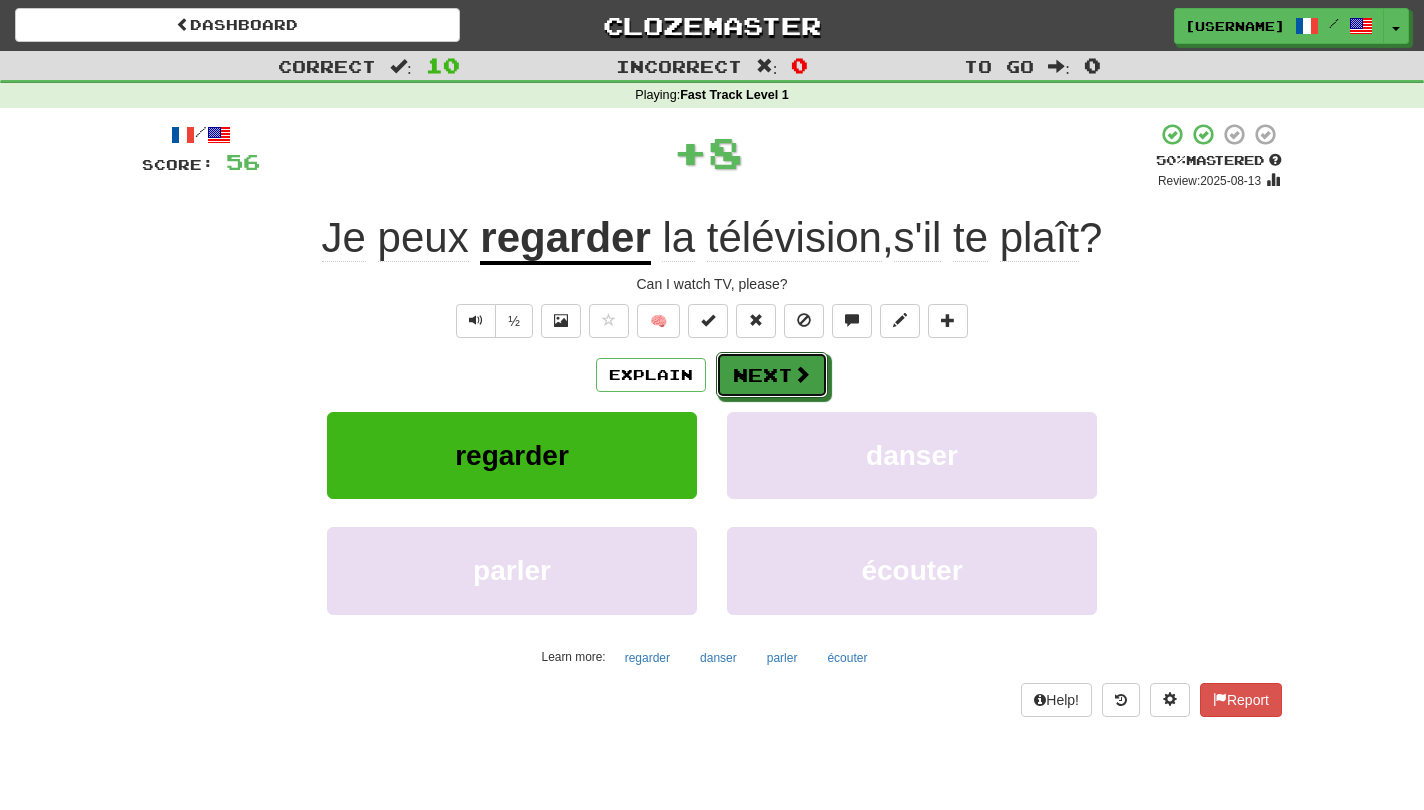 click at bounding box center [802, 374] 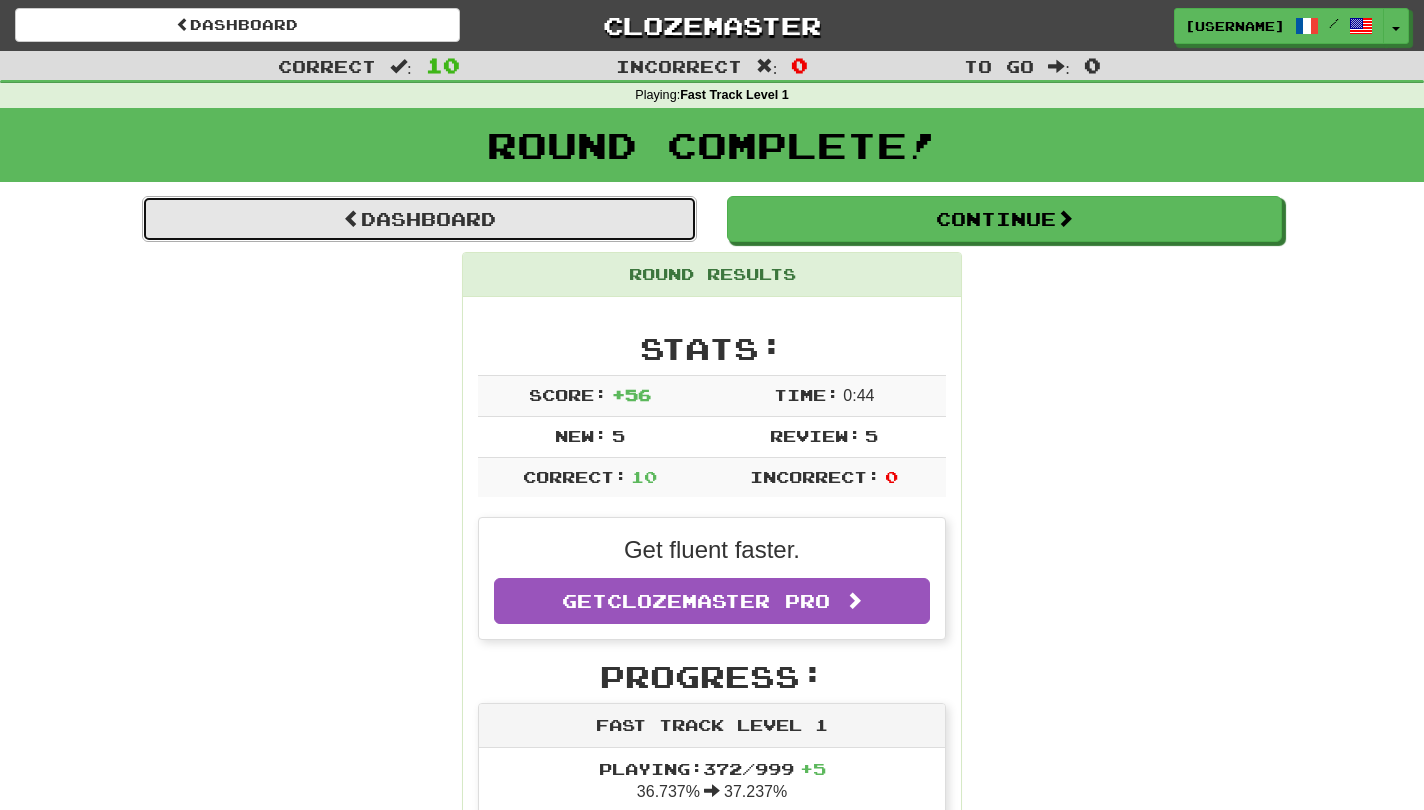 click on "Dashboard" at bounding box center [419, 219] 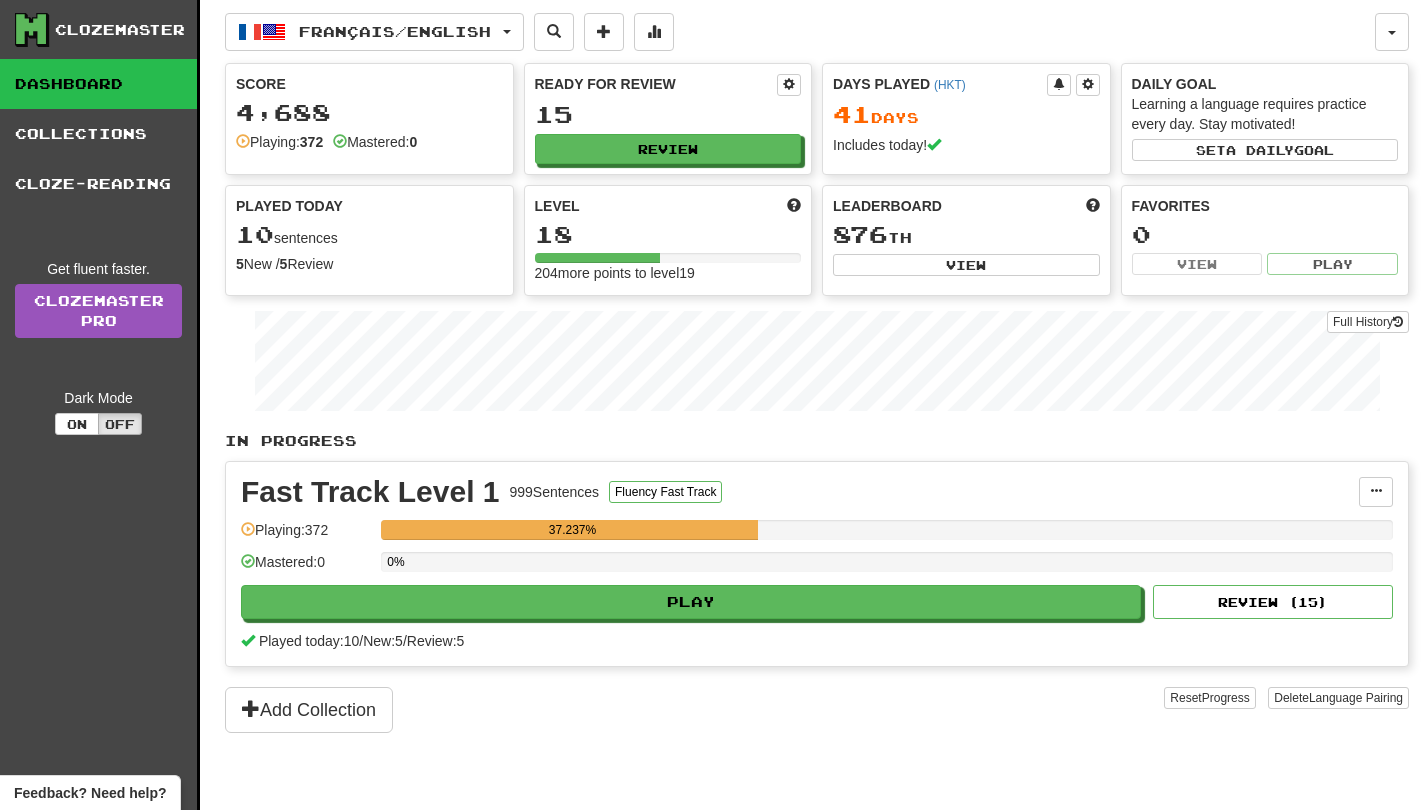 scroll, scrollTop: 0, scrollLeft: 0, axis: both 